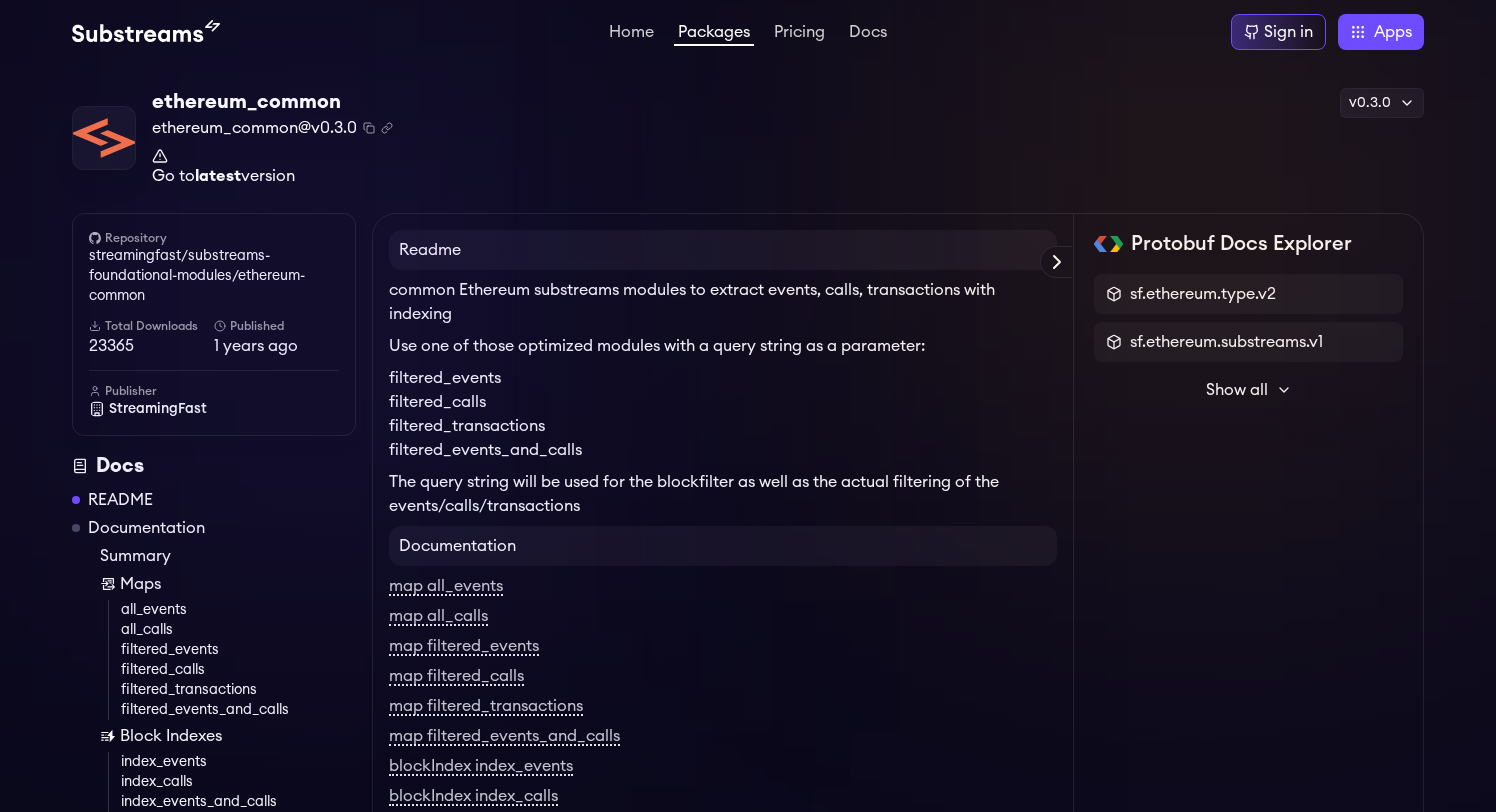 scroll, scrollTop: 0, scrollLeft: 0, axis: both 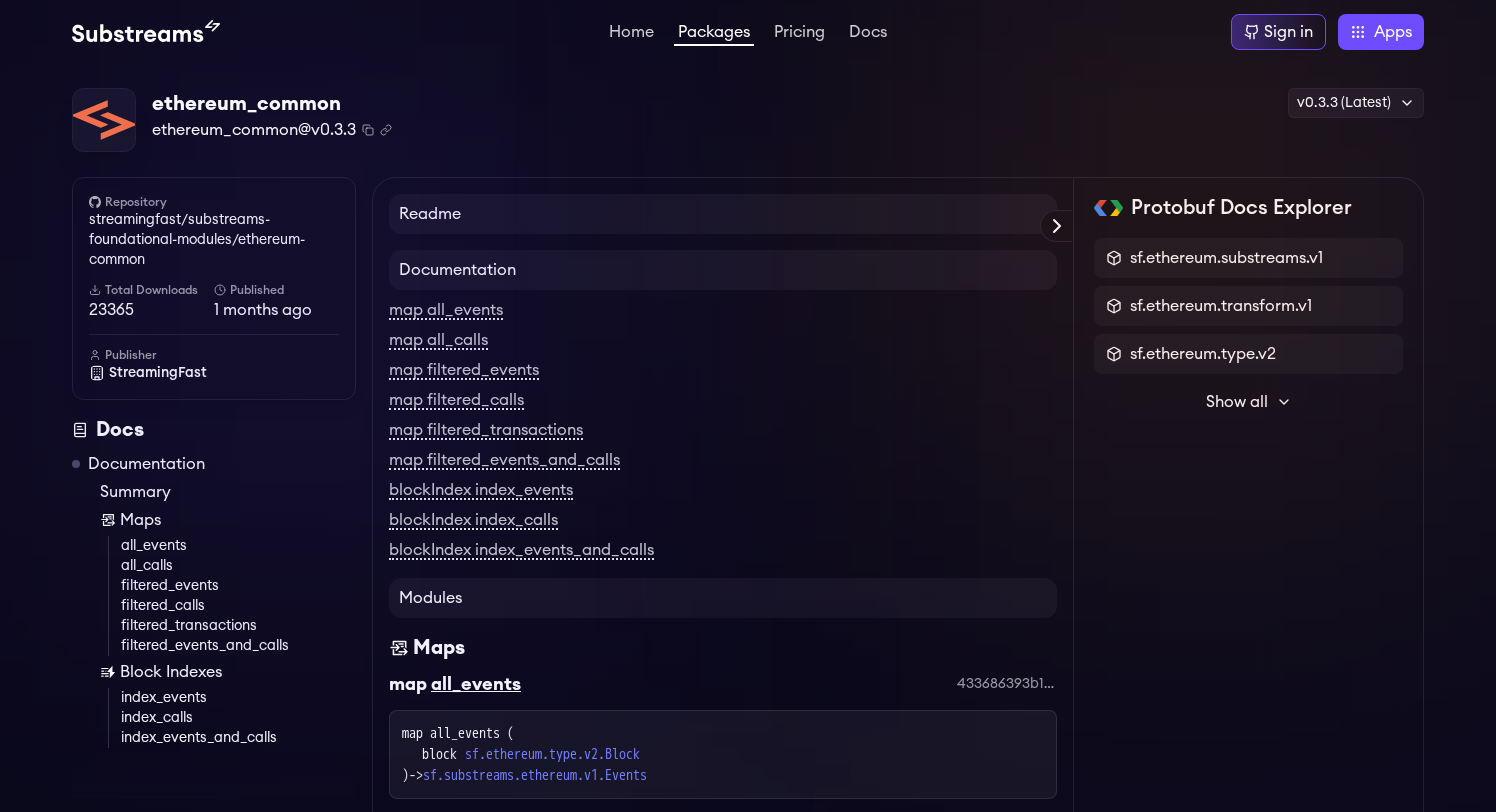 click on "Readme" at bounding box center [723, 214] 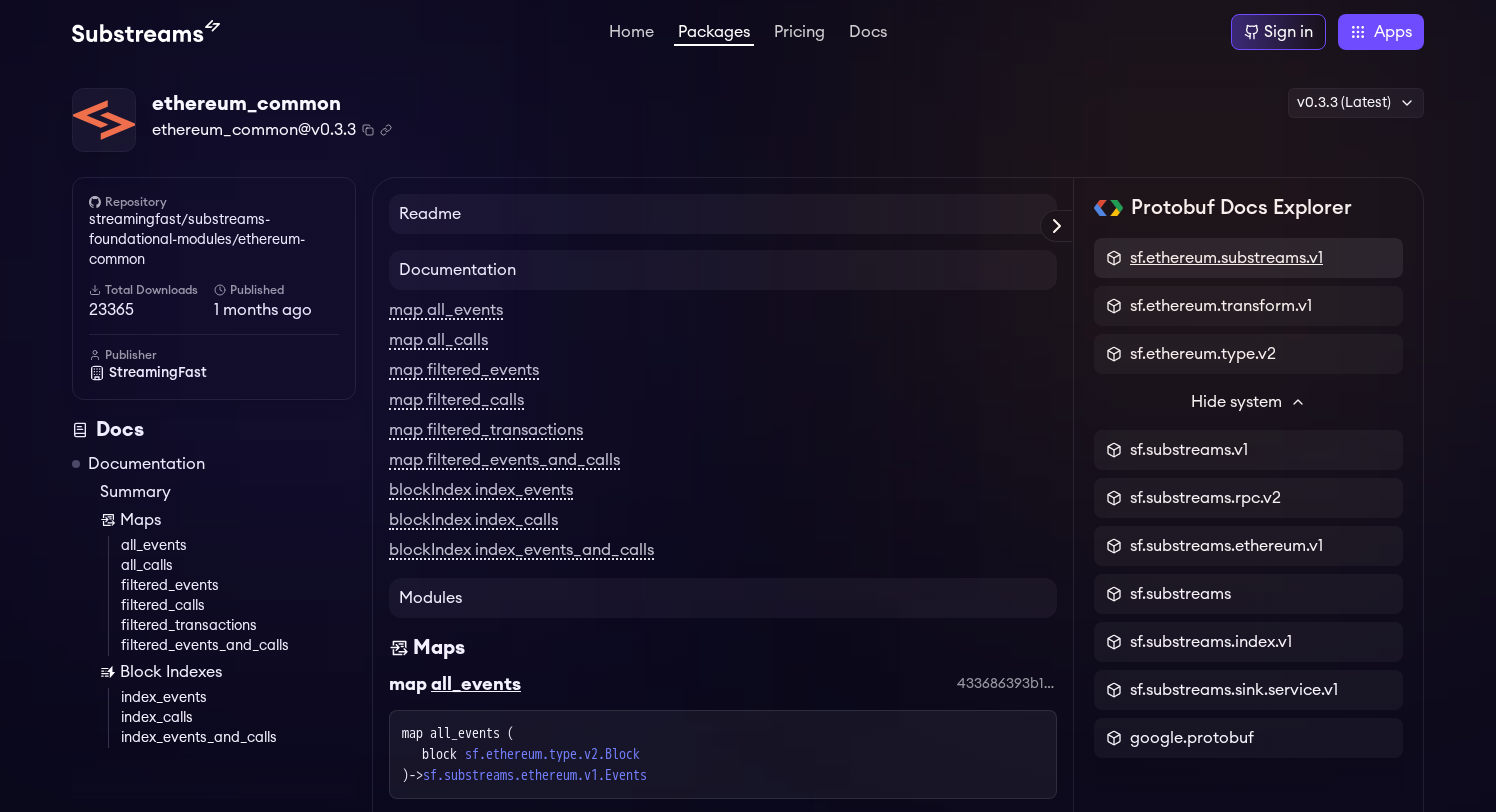 click on "sf.ethereum.substreams.v1" at bounding box center (1226, 258) 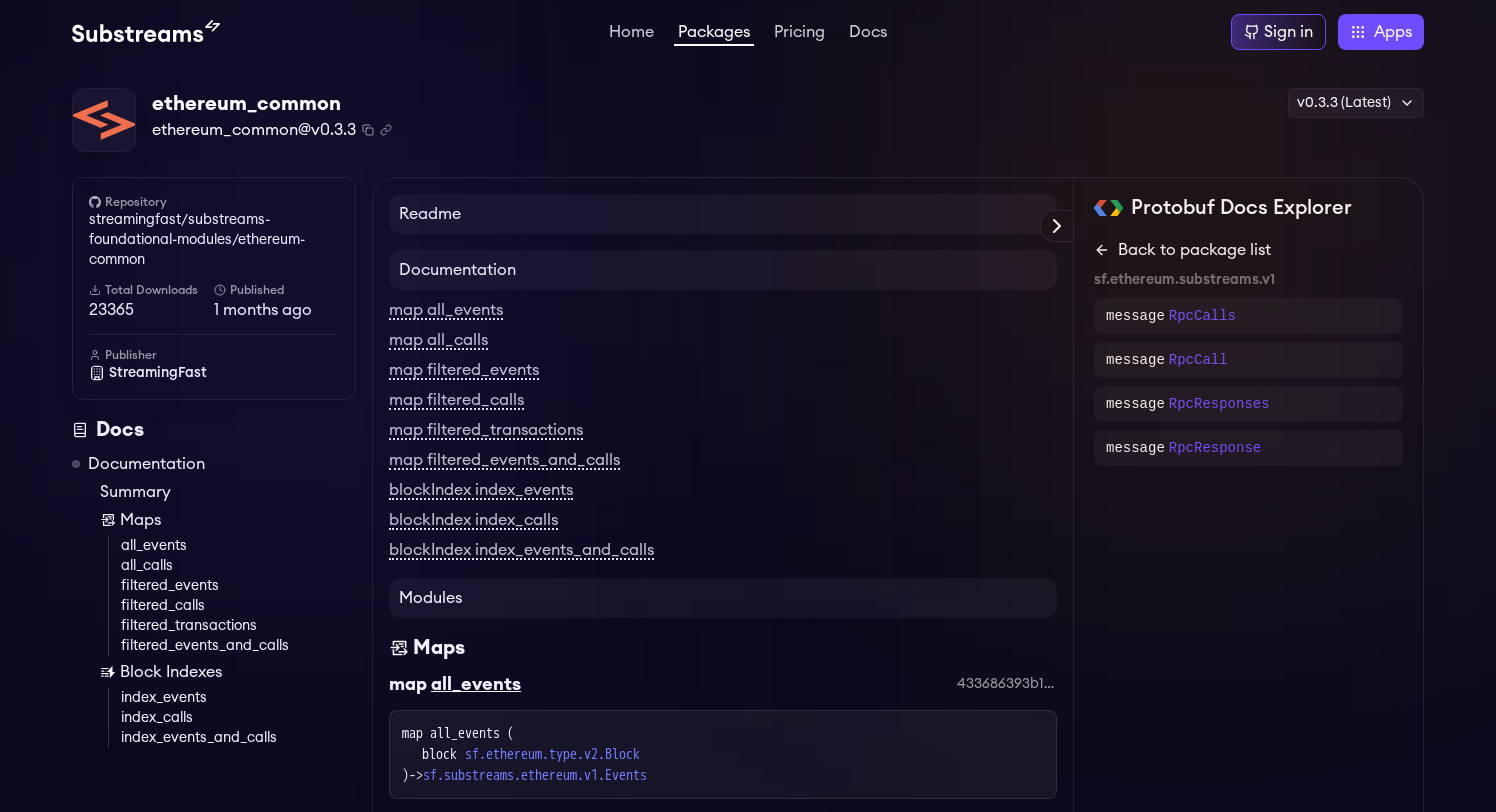 click 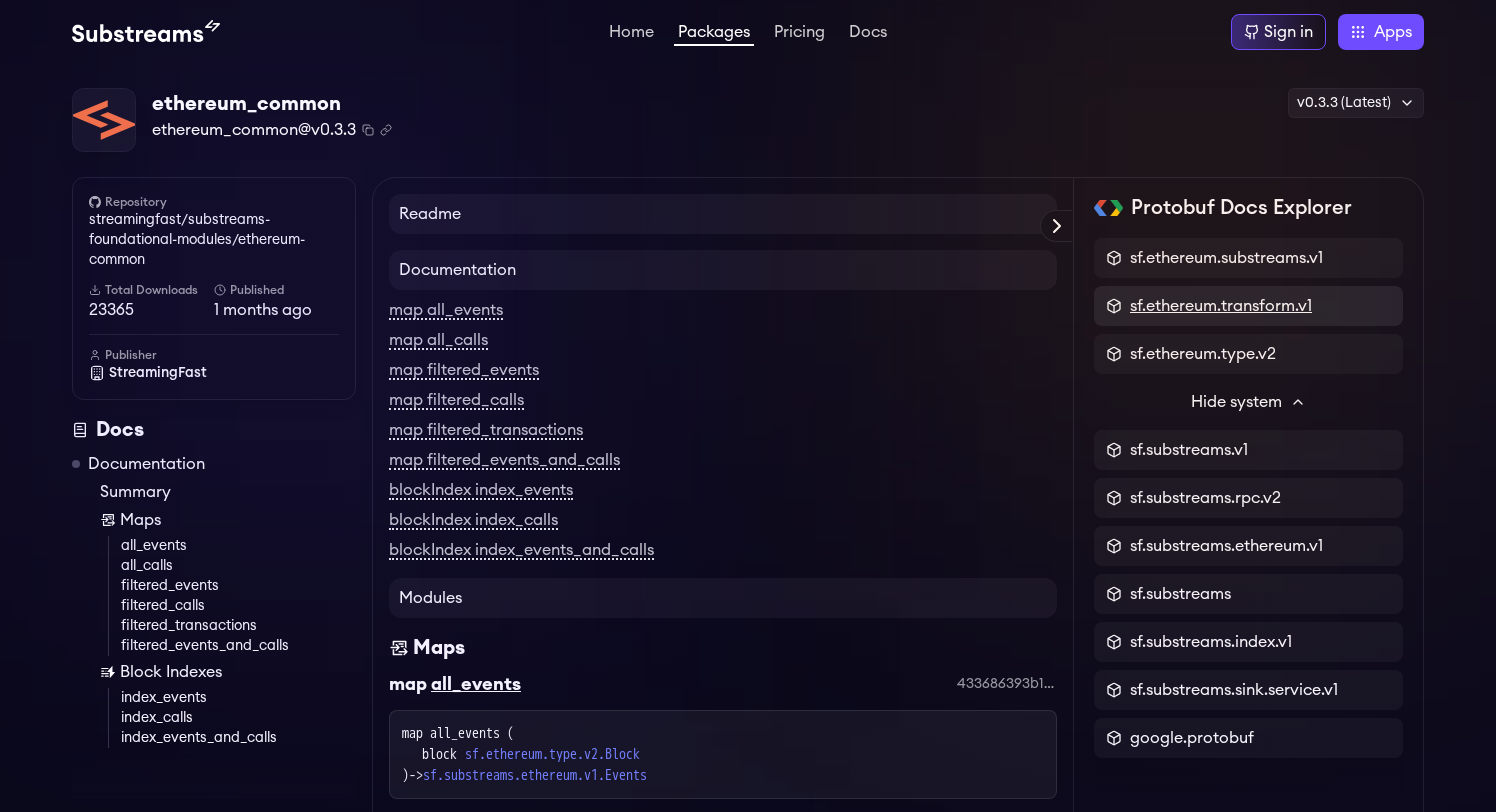 click on "sf.ethereum.transform.v1" at bounding box center [1221, 306] 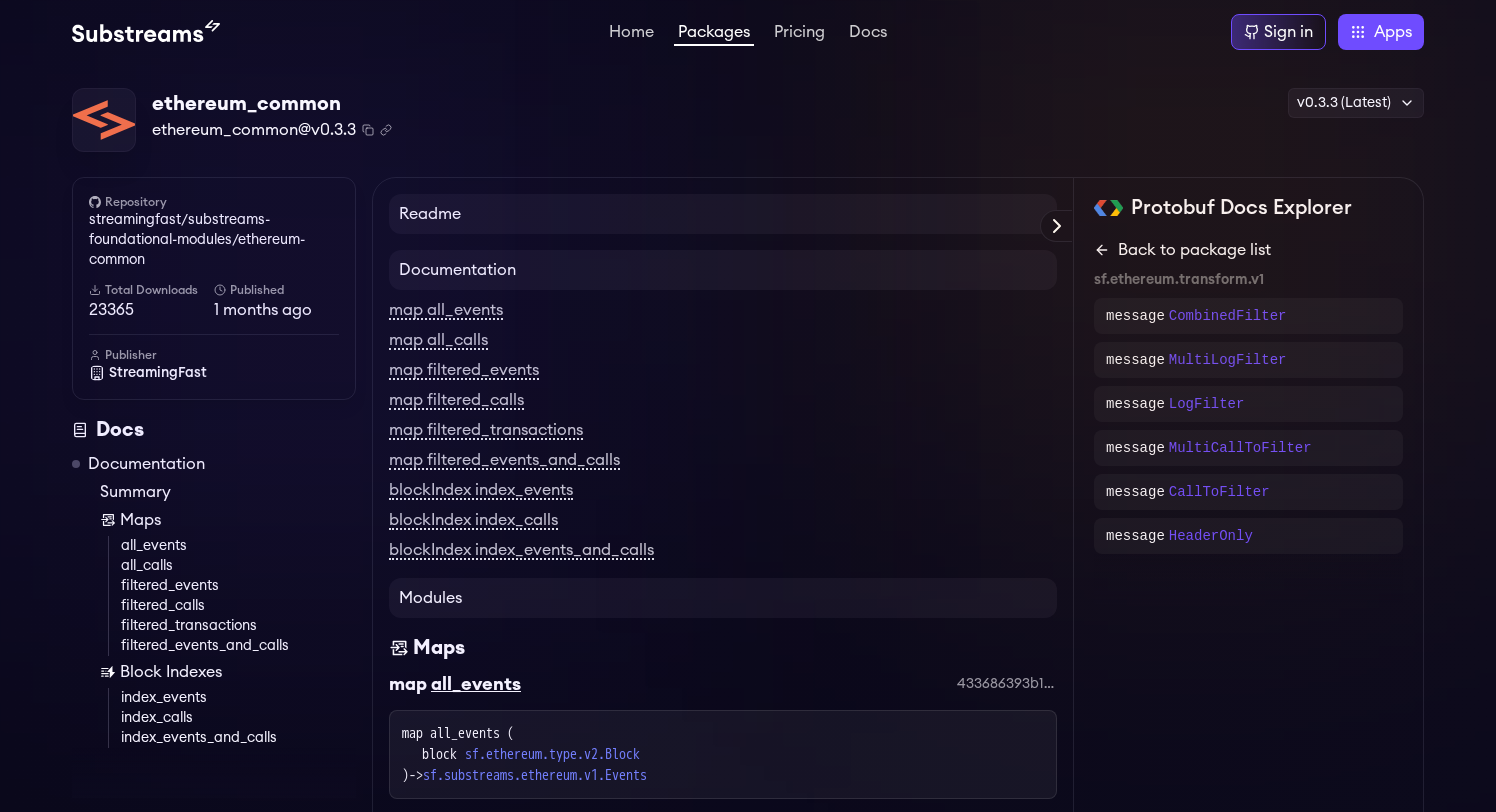 click 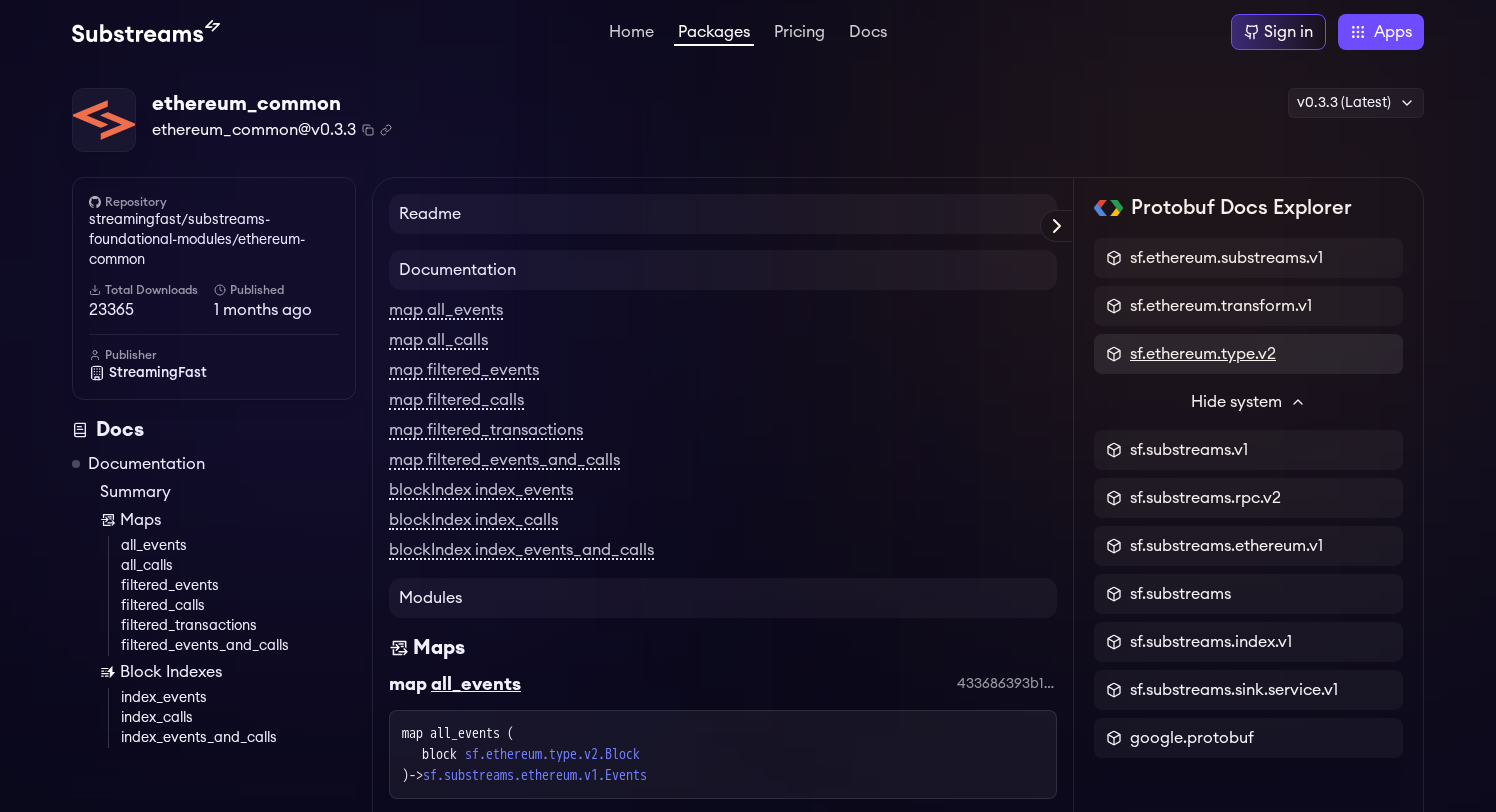 click on "sf.ethereum.type.v2" at bounding box center (1203, 354) 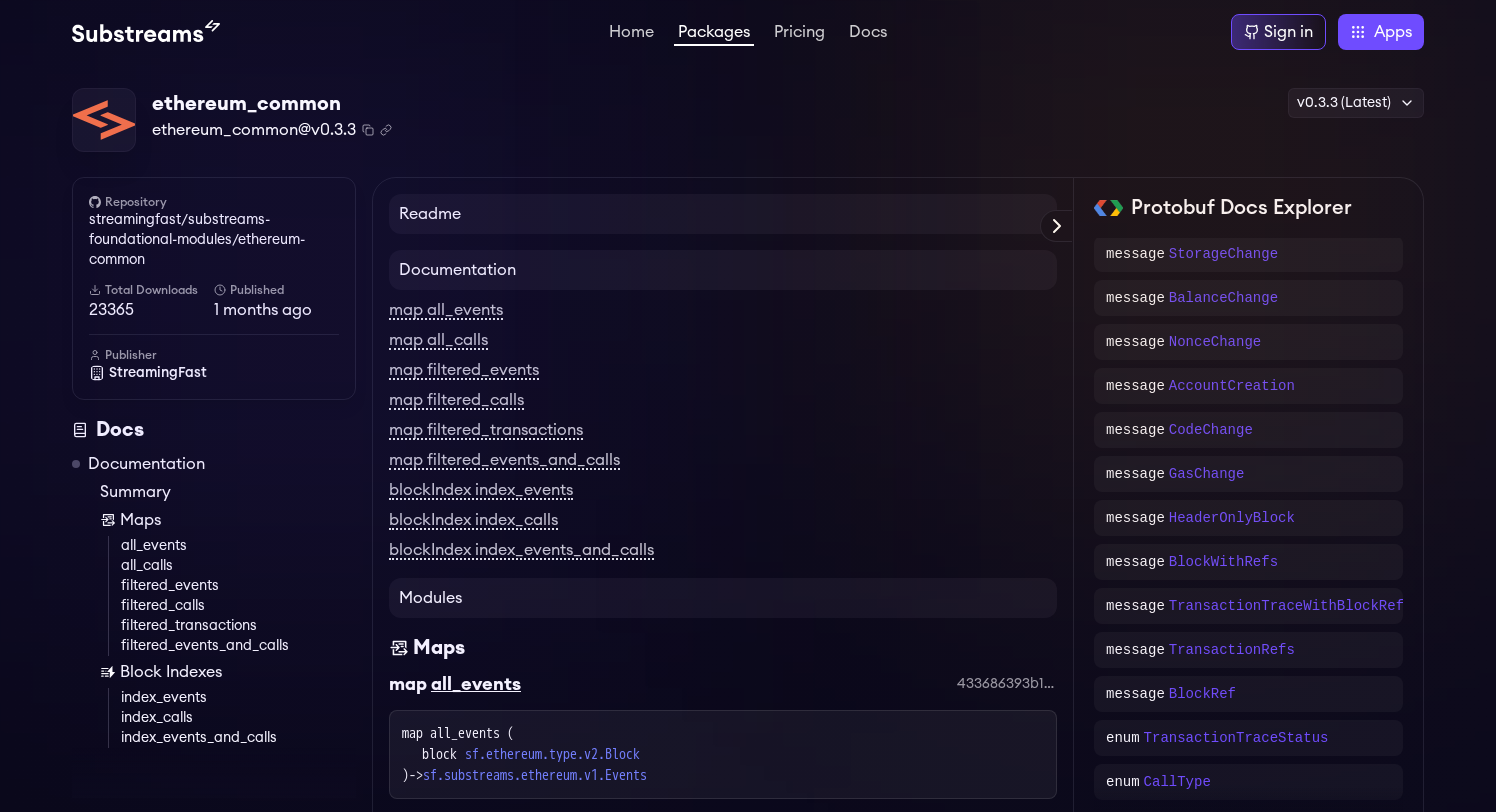 scroll, scrollTop: 558, scrollLeft: 0, axis: vertical 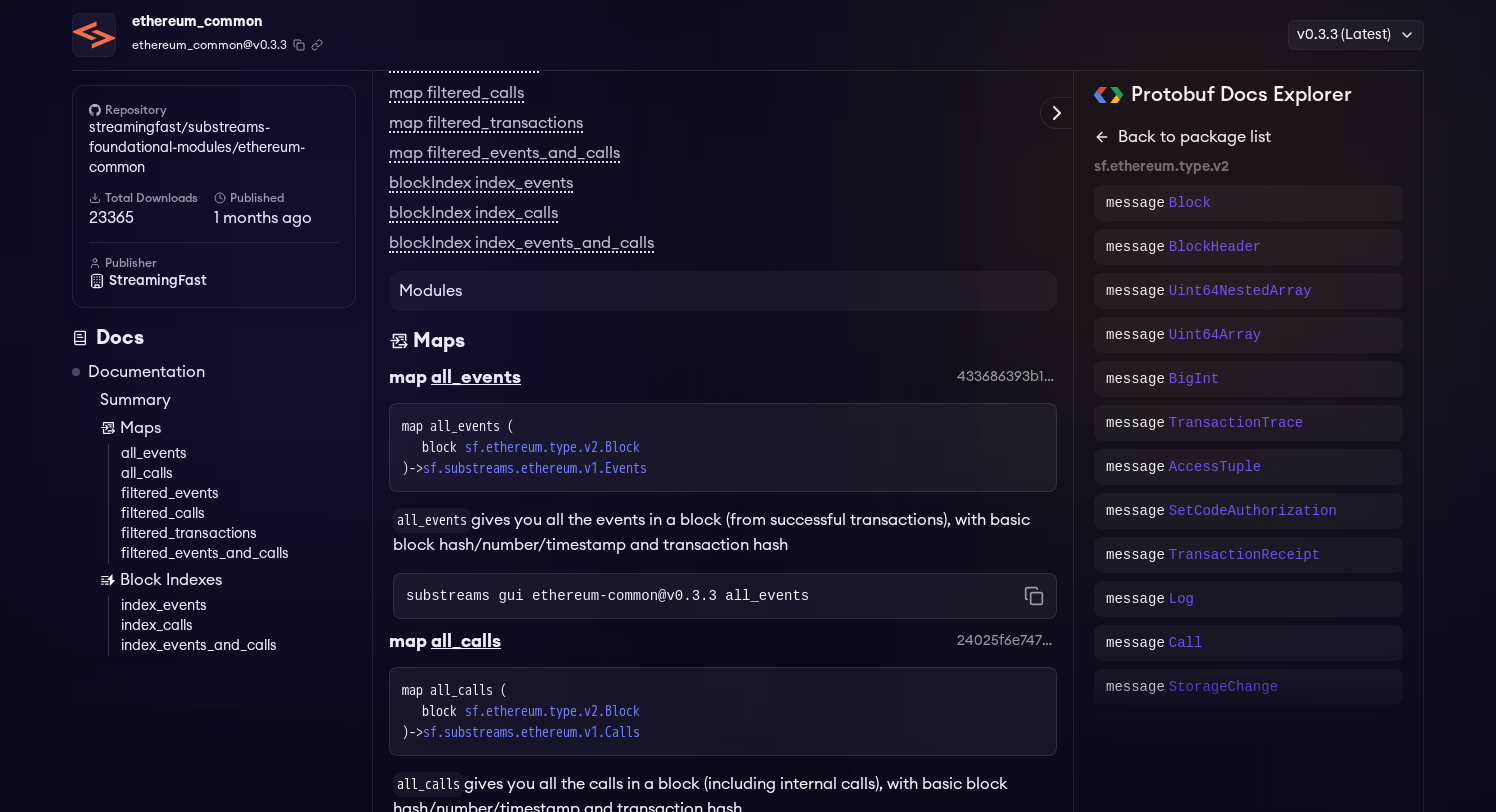 click 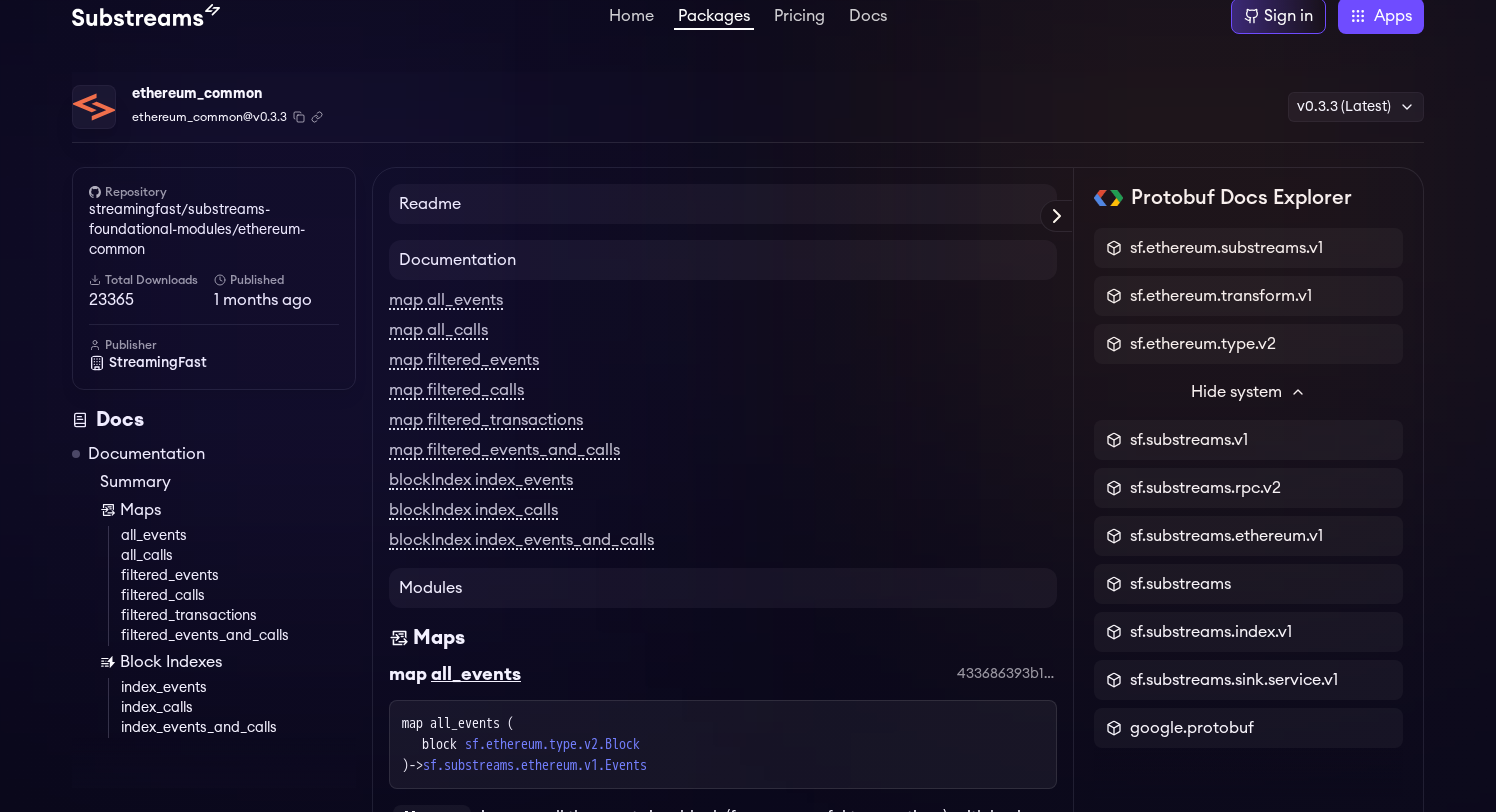 scroll, scrollTop: 0, scrollLeft: 0, axis: both 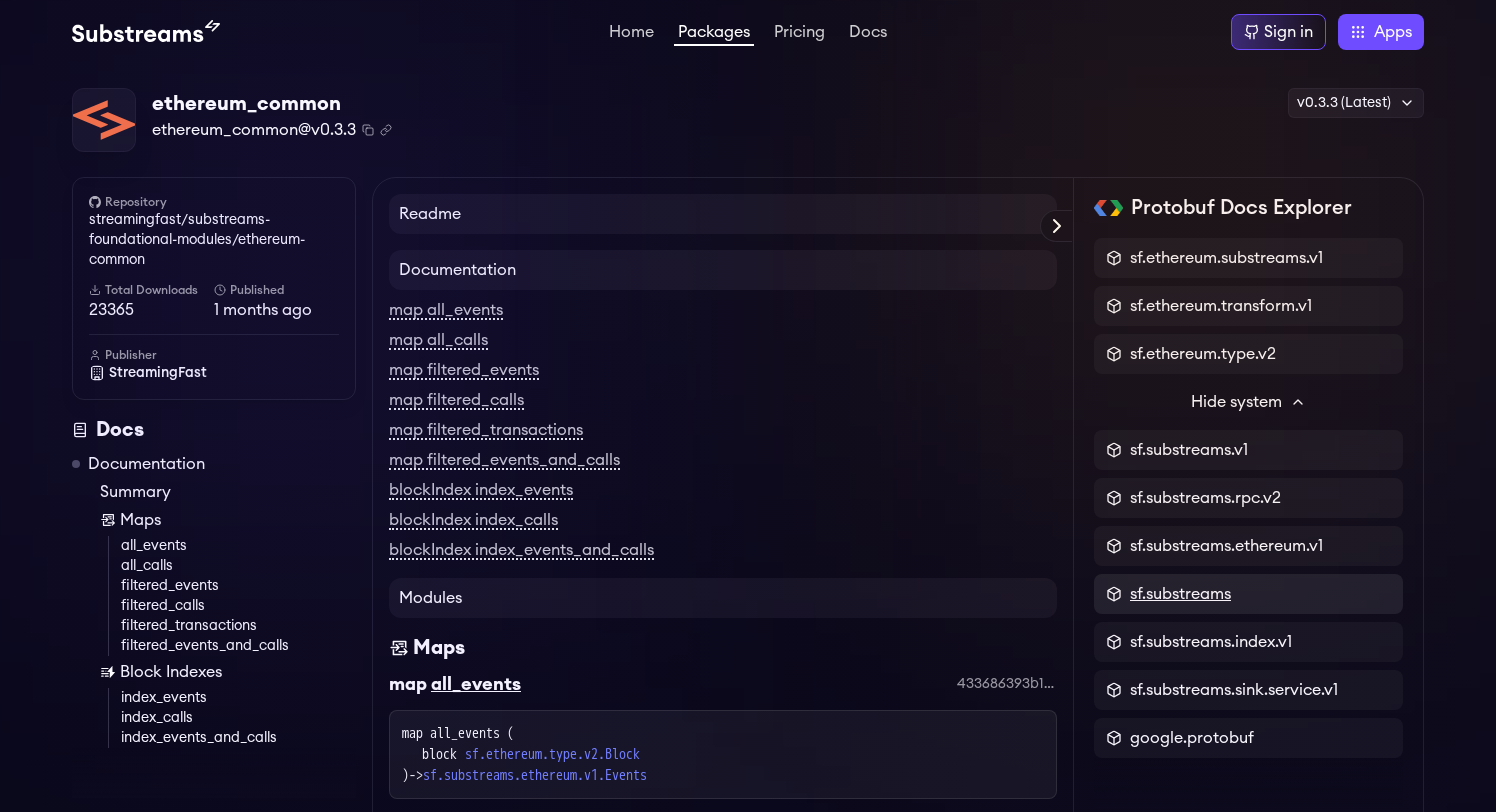 click on "sf.substreams" at bounding box center [1180, 594] 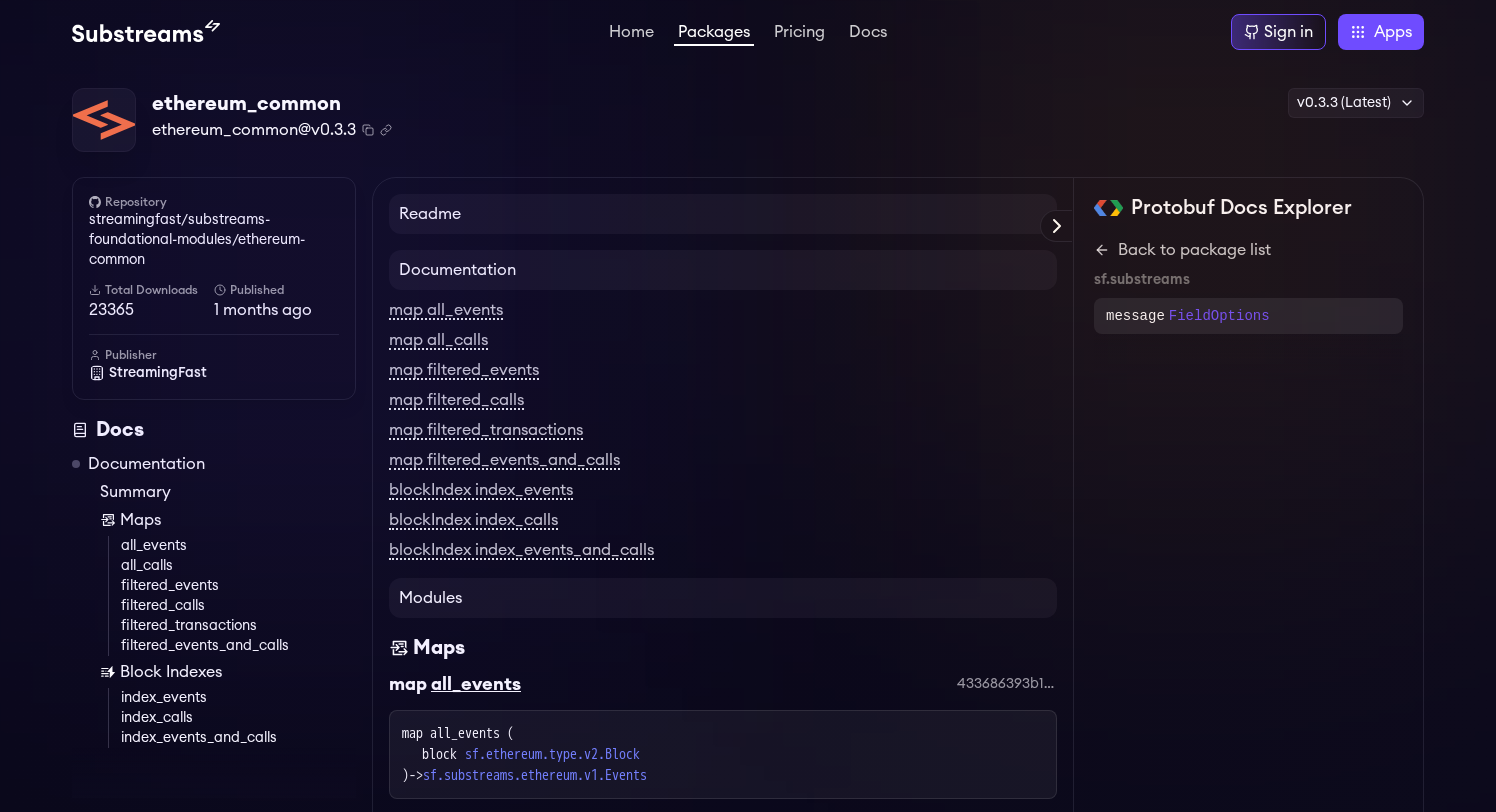 click on "message FieldOptions" at bounding box center (1248, 316) 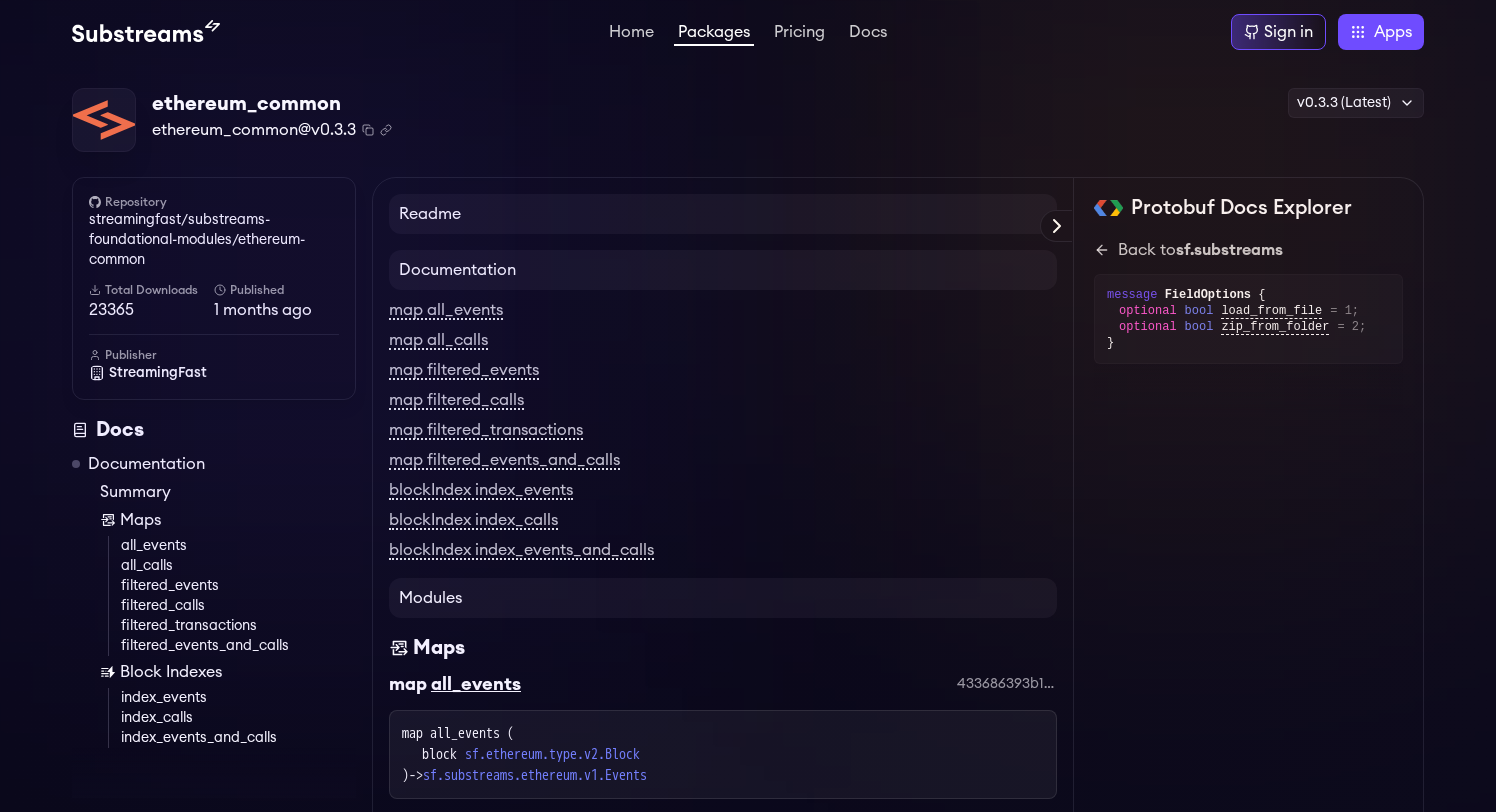 click on "sf.ethereum.substreams.v1   sf.ethereum.transform.v1   sf.ethereum.type.v2 Hide system     sf.substreams.v1   sf.substreams.rpc.v2   sf.substreams.ethereum.v1   sf.substreams   sf.substreams.index.v1   sf.substreams.sink.service.v1   google.protobuf  Back to package list sf.substreams.sink.service.v1 message DeployRequest message Parameter message DeployResponse message UpdateRequest message UpdateResponse message InfoRequest message InfoResponse message SinkProgress message PackageInfo message ListRequest message ListResponse message DeploymentWithStatus message RemoveRequest message RemoveResponse message PauseRequest message PauseResponse message StopRequest message StopResponse message ResumeRequest message ResumeResponse enum DeploymentStatus  Back to package list google.protobuf message Timestamp message FileDescriptorSet message FileDescriptorProto message DescriptorProto message ExtensionRangeOptions message FieldDescriptorProto message OneofDescriptorProto message EnumDescriptorProto message Any" at bounding box center [1248, 326] 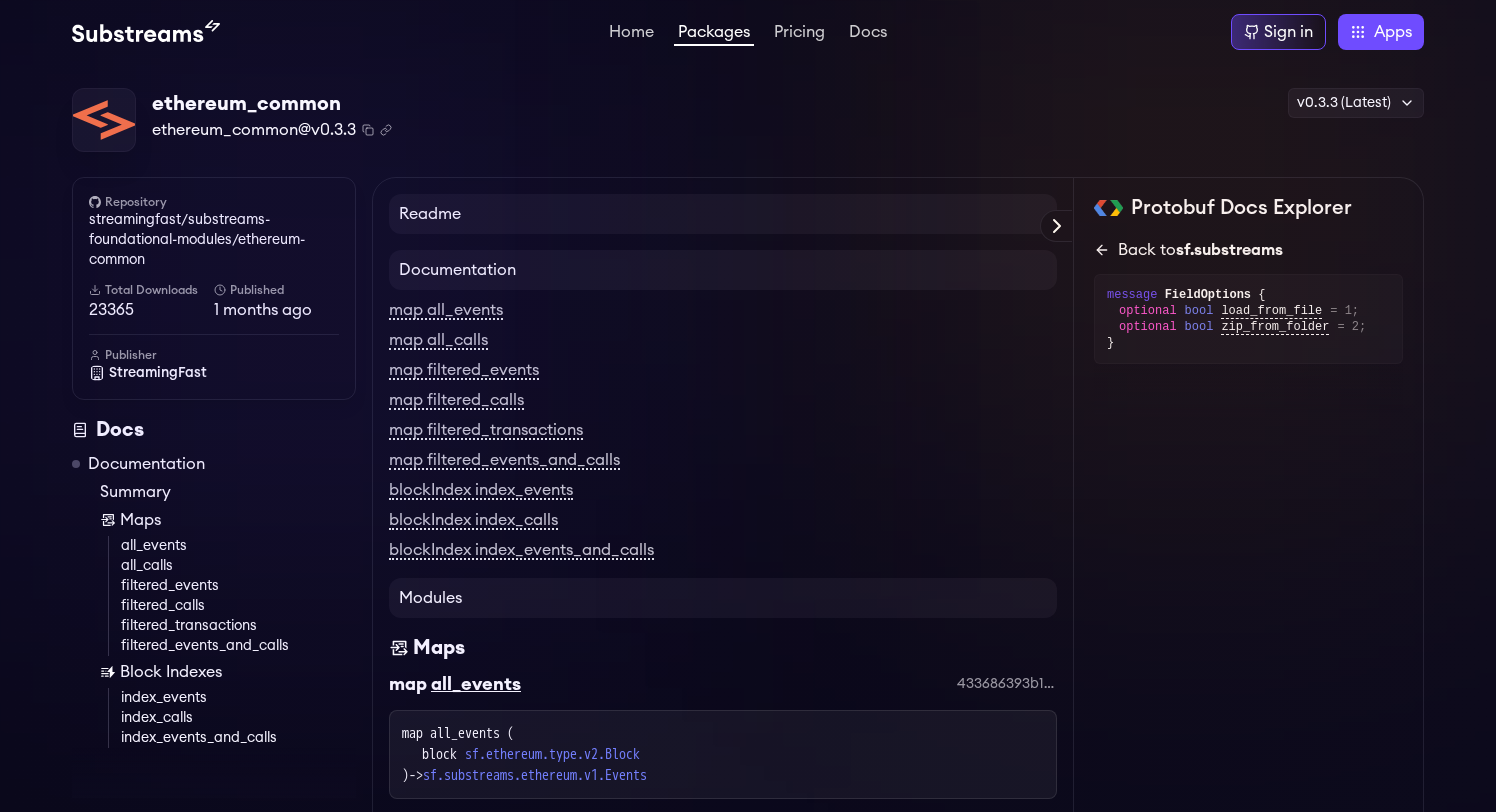click on "Back to  sf.substreams" at bounding box center (1200, 250) 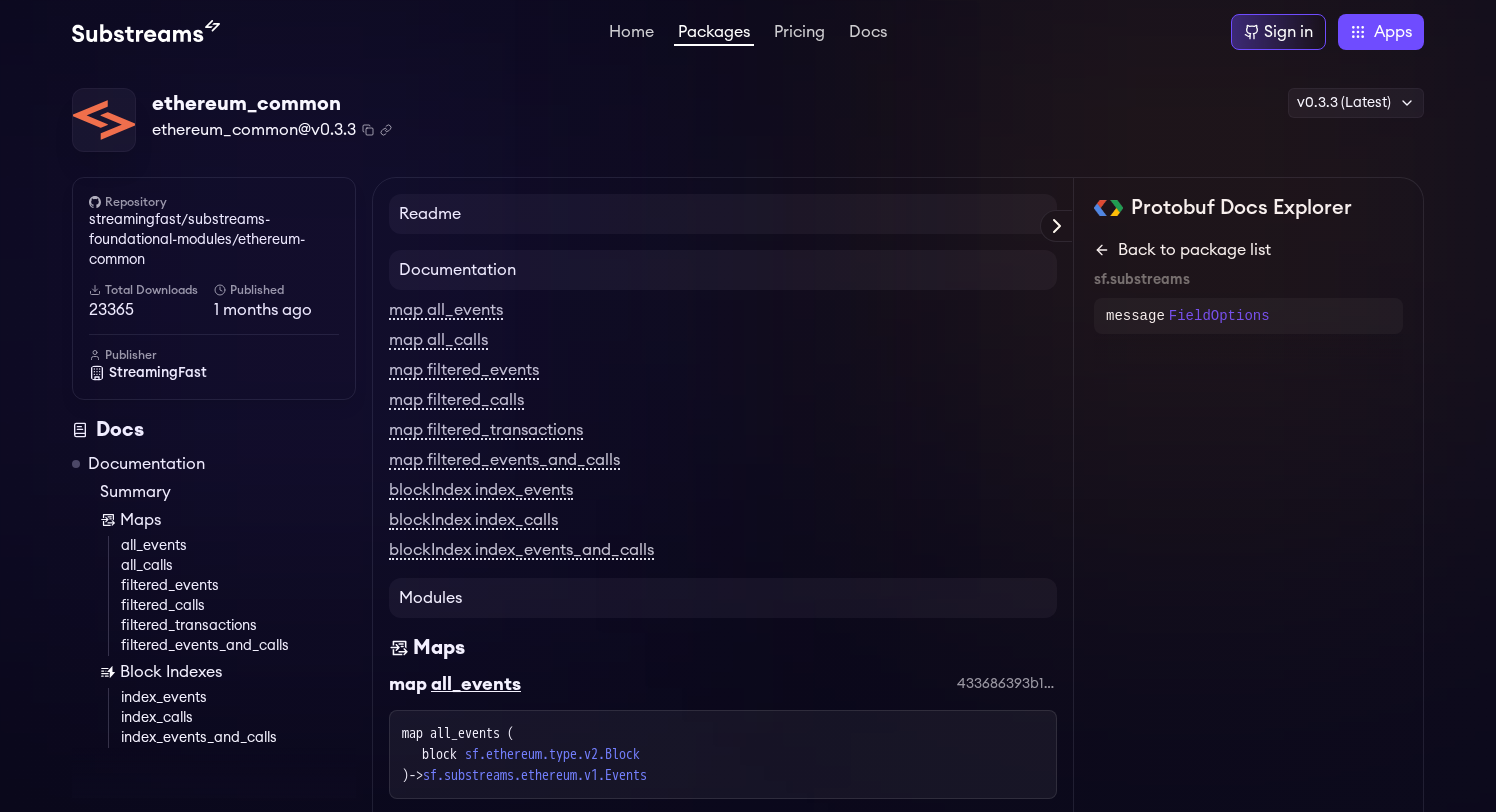 click on "Back to package list" at bounding box center (1248, 250) 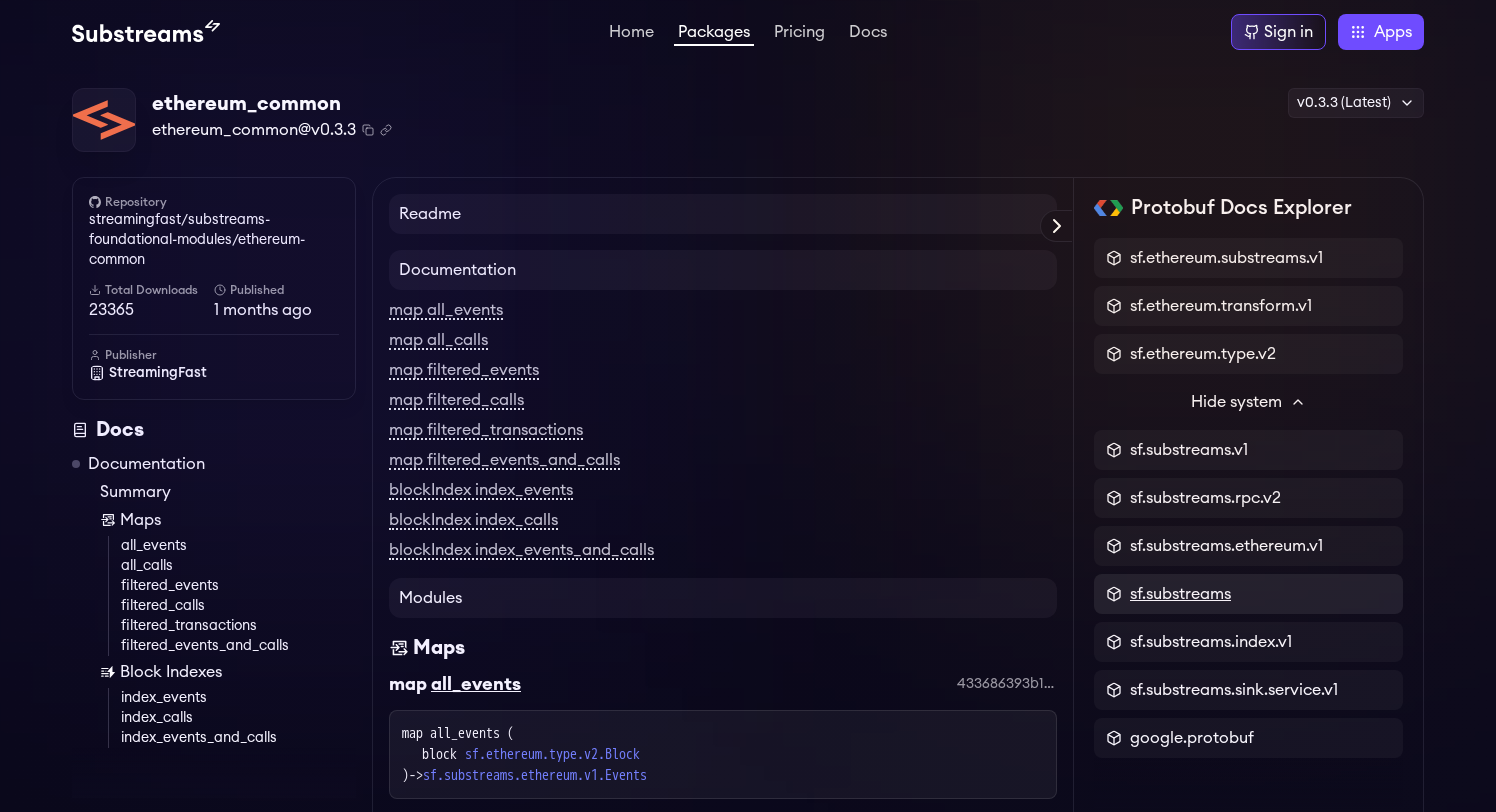 scroll, scrollTop: 8, scrollLeft: 0, axis: vertical 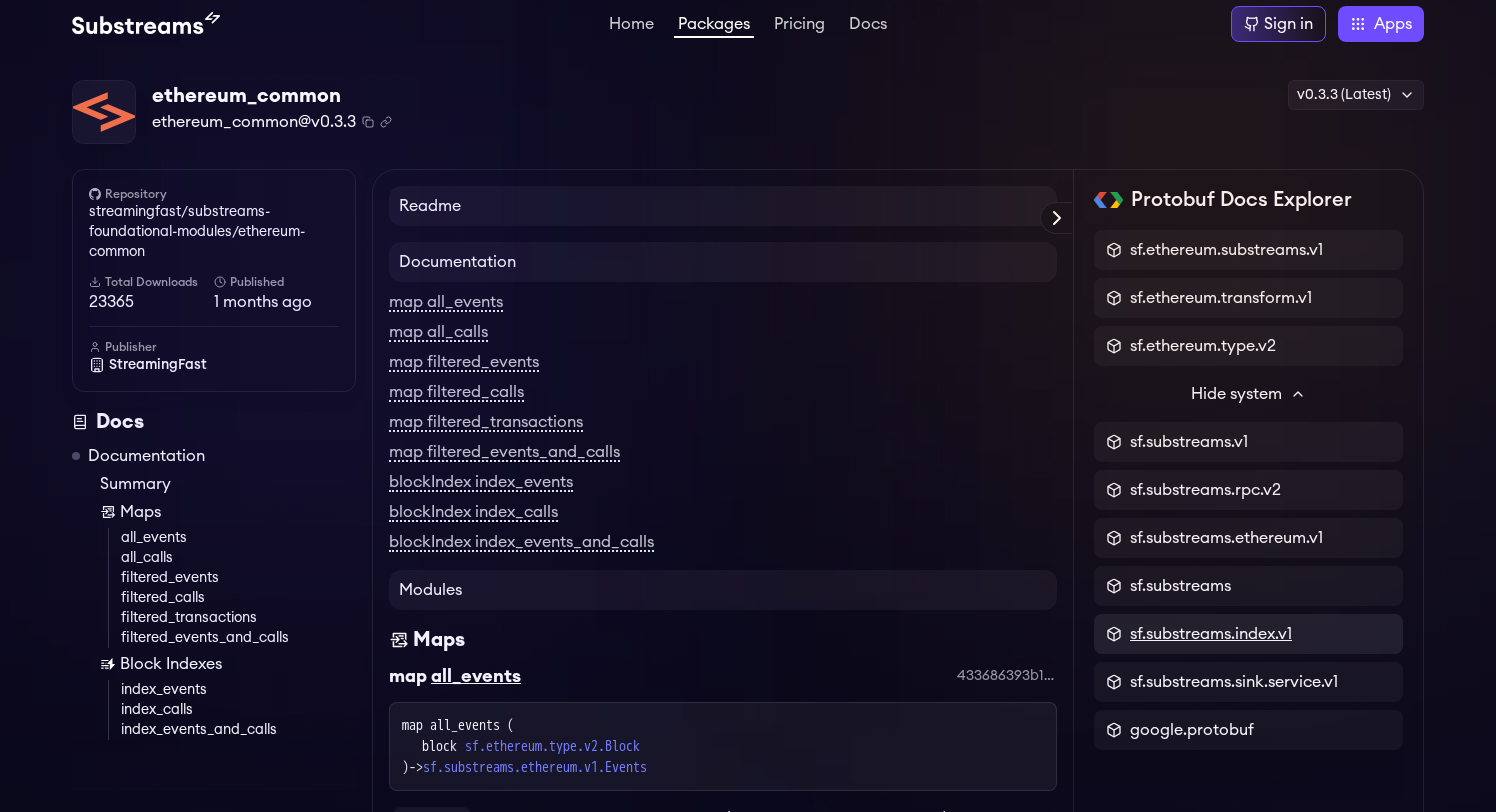 click on "sf.substreams.index.v1" at bounding box center [1211, 634] 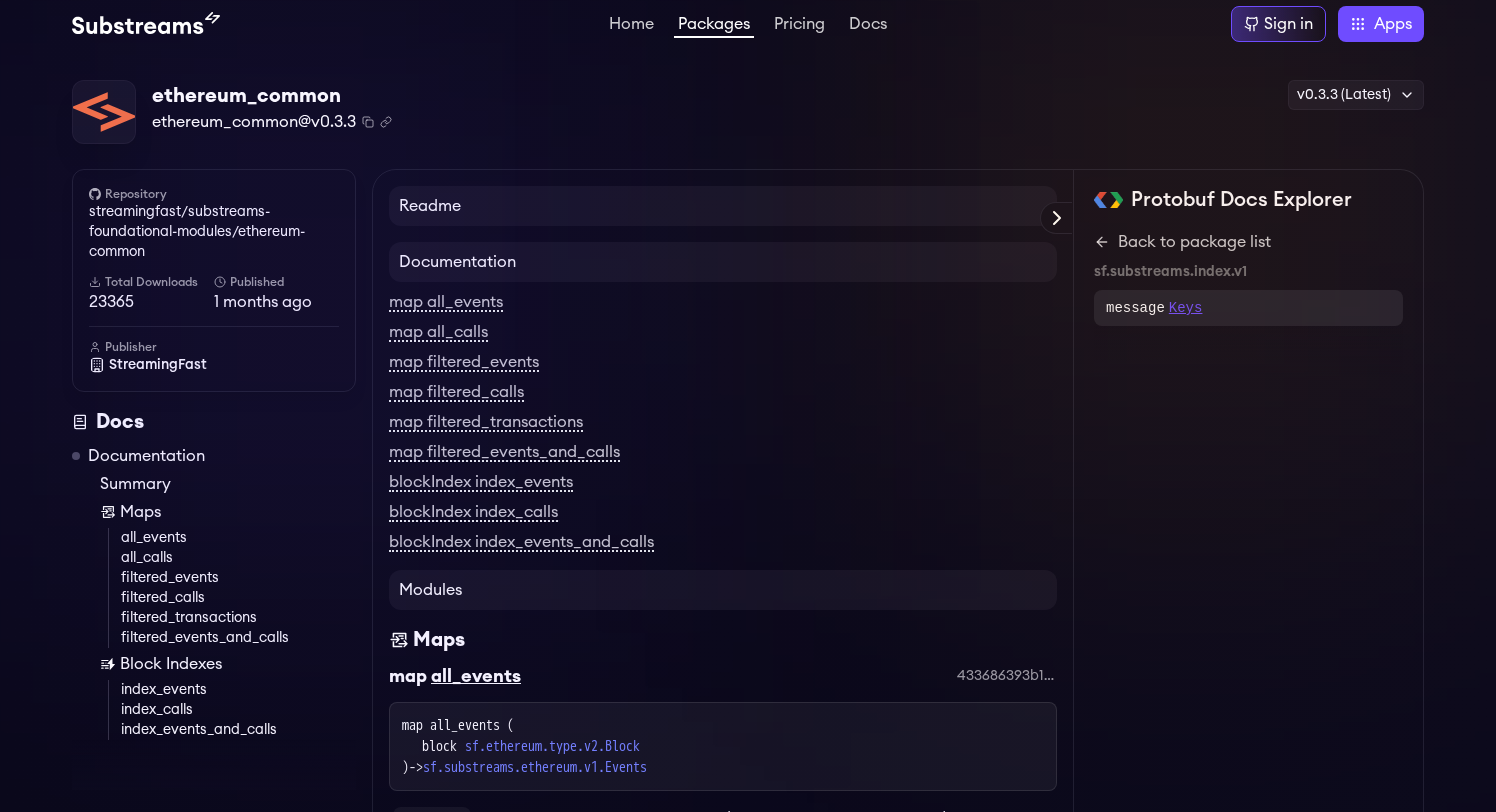 click on "Keys" at bounding box center (1186, 308) 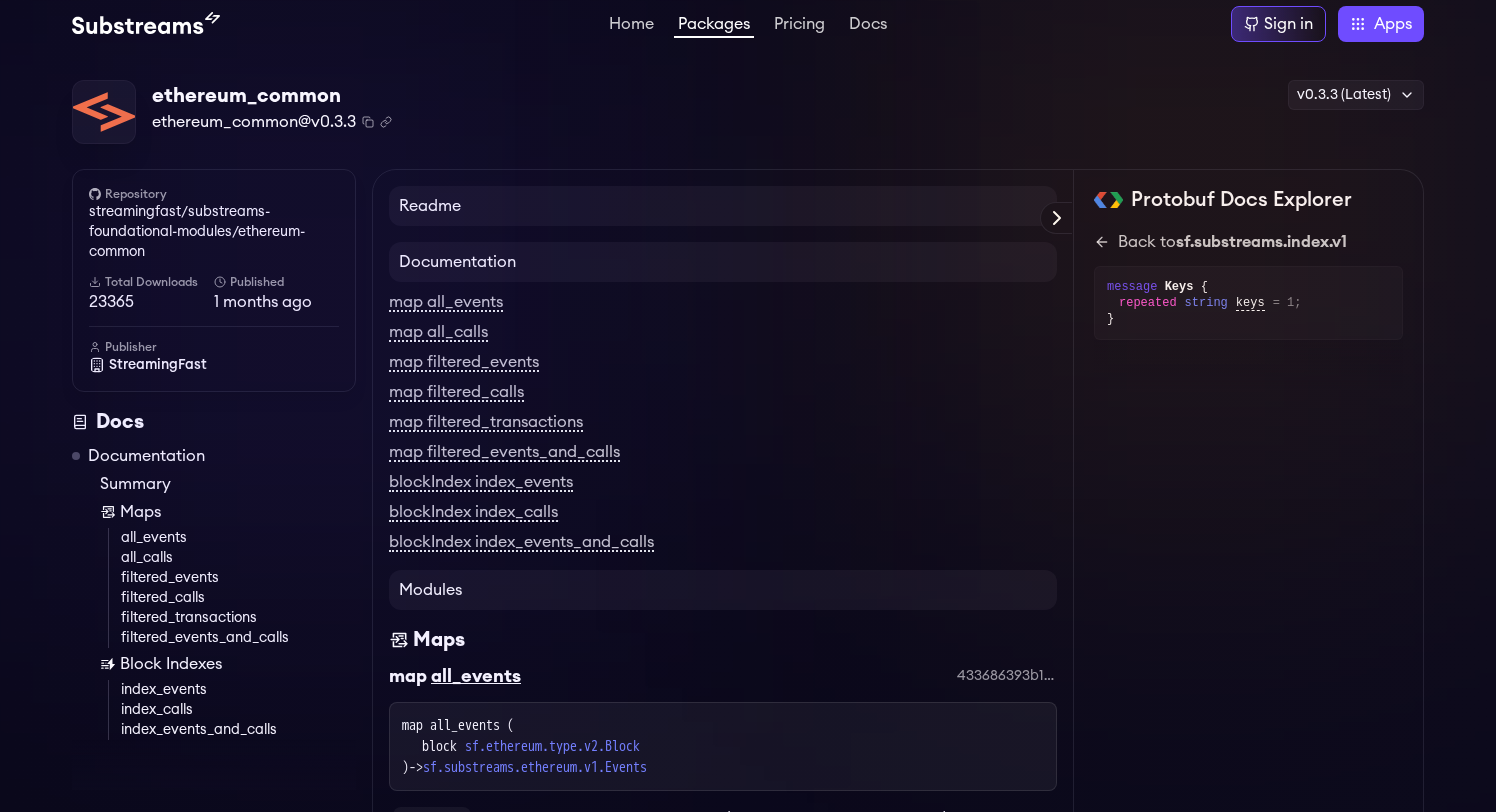 click on "Protobuf Docs Explorer   sf.ethereum.substreams.v1   sf.ethereum.transform.v1   sf.ethereum.type.v2 Hide system     sf.substreams.v1   sf.substreams.rpc.v2   sf.substreams.ethereum.v1   sf.substreams   sf.substreams.index.v1   sf.substreams.sink.service.v1   google.protobuf  Back to package list sf.substreams.sink.service.v1 message DeployRequest message Parameter message DeployResponse message UpdateRequest message UpdateResponse message InfoRequest message InfoResponse message SinkProgress message PackageInfo message ListRequest message ListResponse message DeploymentWithStatus message RemoveRequest message RemoveResponse message PauseRequest message PauseResponse message StopRequest message StopResponse message ResumeRequest message ResumeResponse enum DeploymentStatus  Back to package list google.protobuf message Timestamp message FileDescriptorSet message FileDescriptorProto message DescriptorProto message ExtensionRangeOptions message FieldDescriptorProto message OneofDescriptorProto message message" at bounding box center [1248, 288] 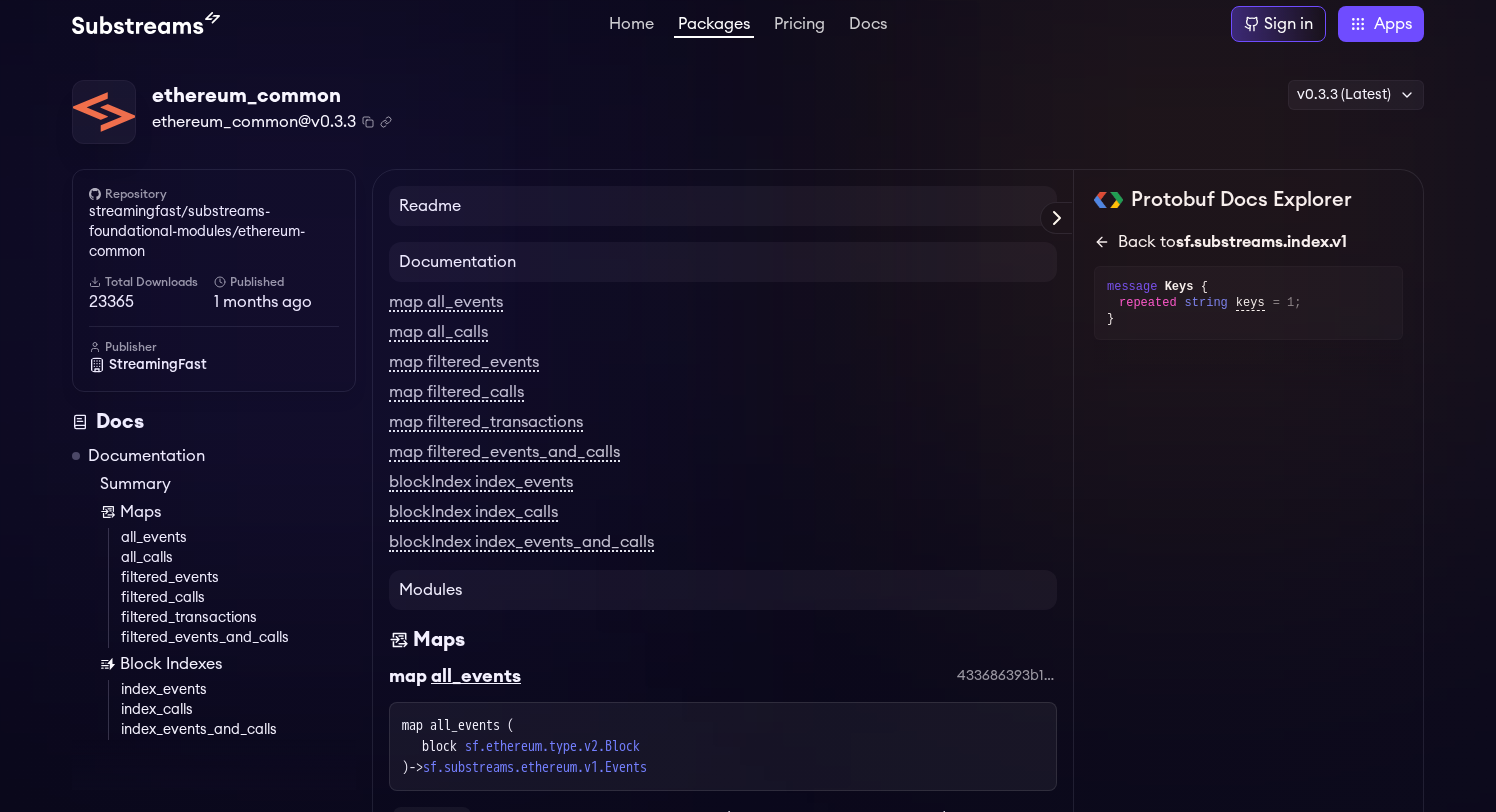 click on "Back to  sf.substreams.index.v1" at bounding box center [1232, 242] 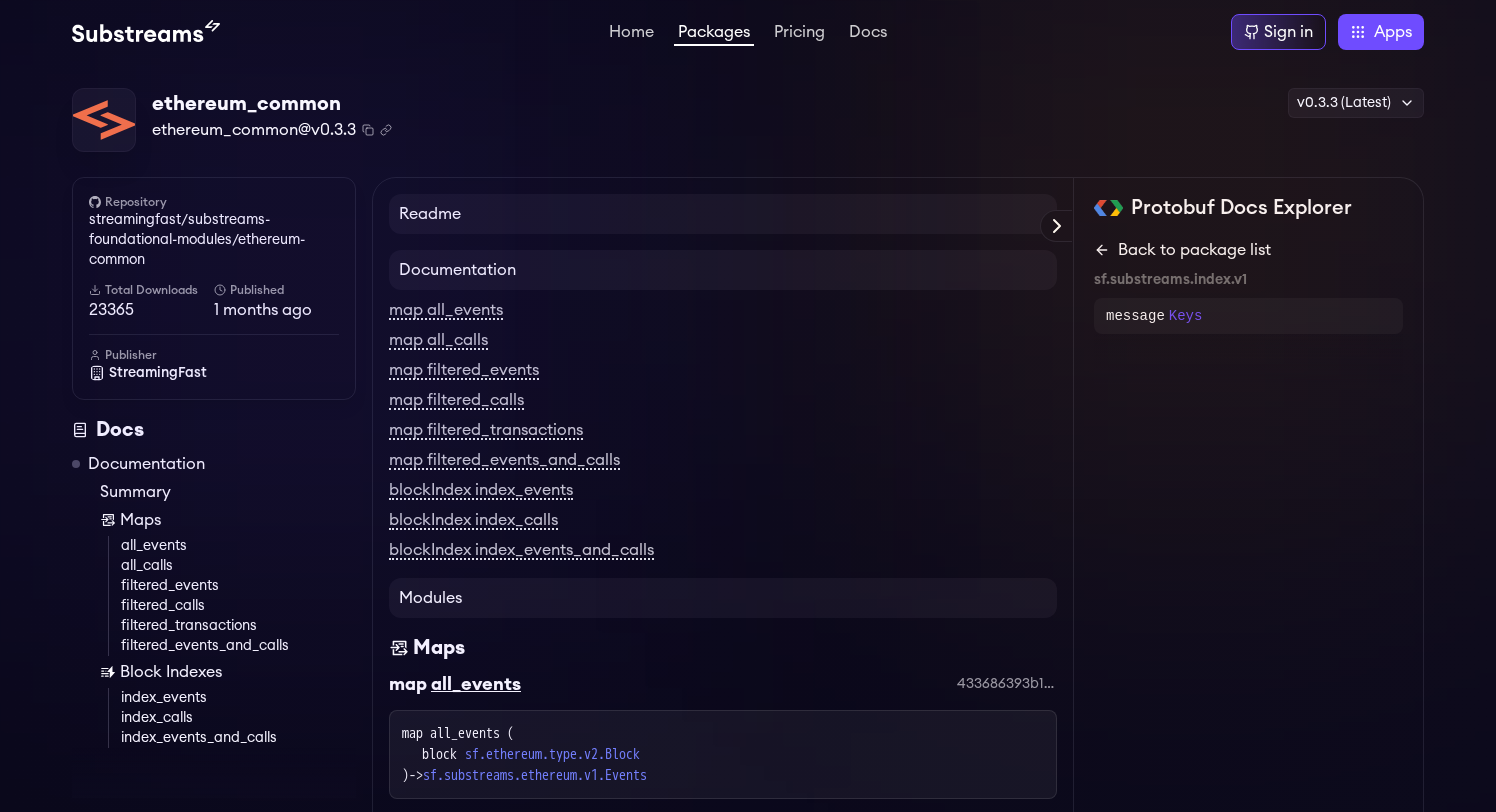 click on "Back to package list" at bounding box center [1248, 250] 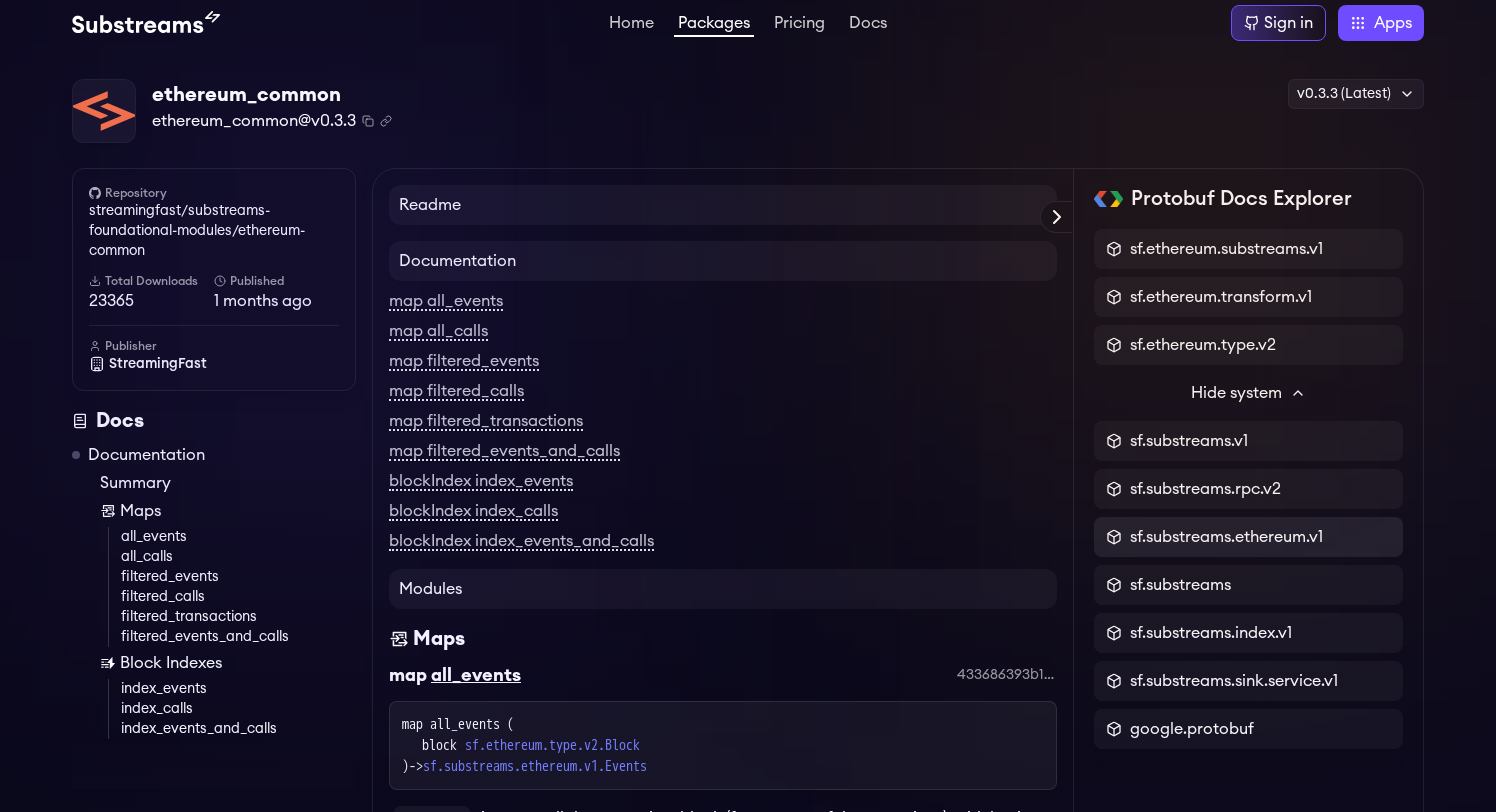 scroll, scrollTop: 10, scrollLeft: 0, axis: vertical 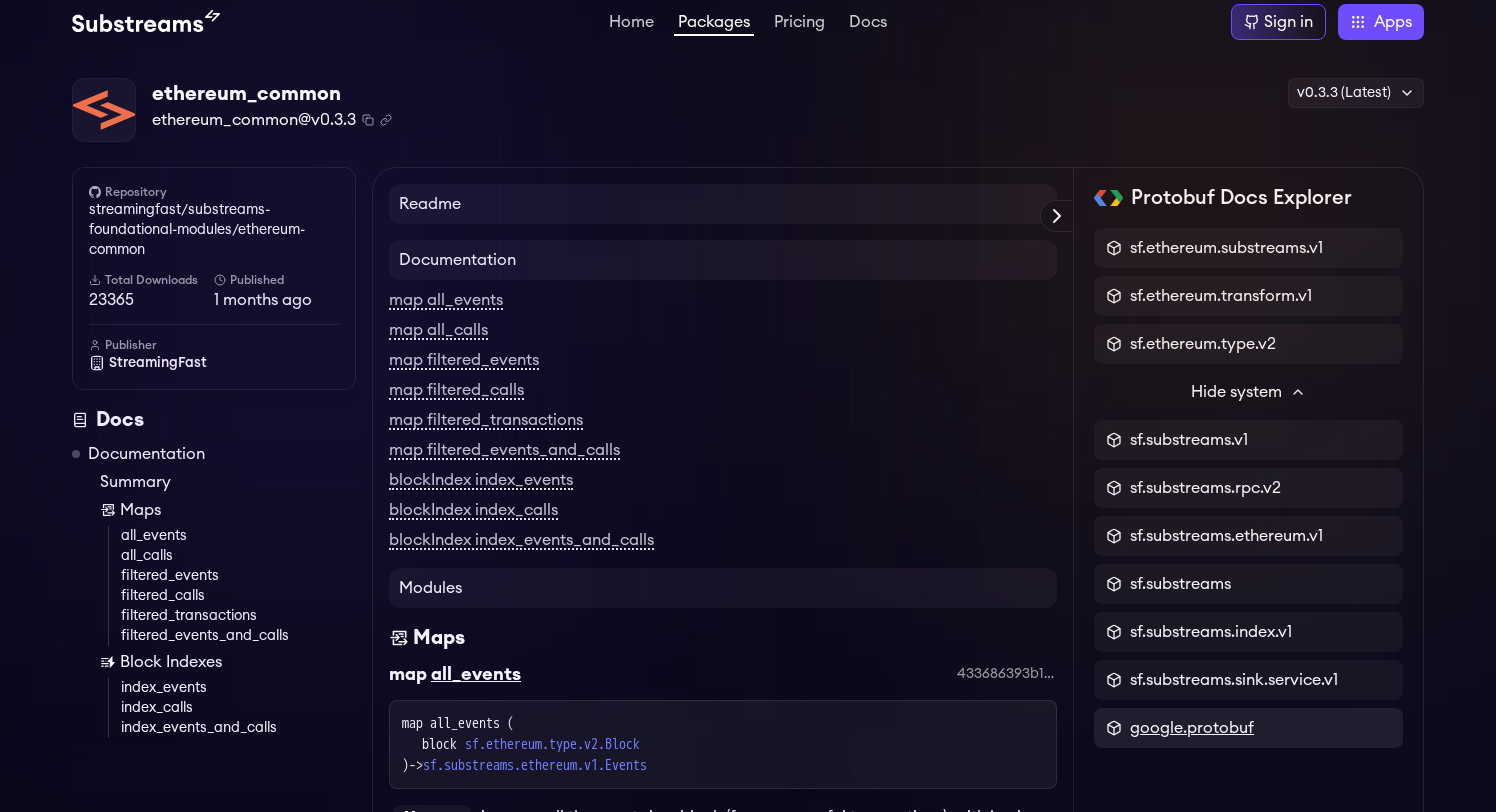 click on "google.protobuf" at bounding box center [1192, 728] 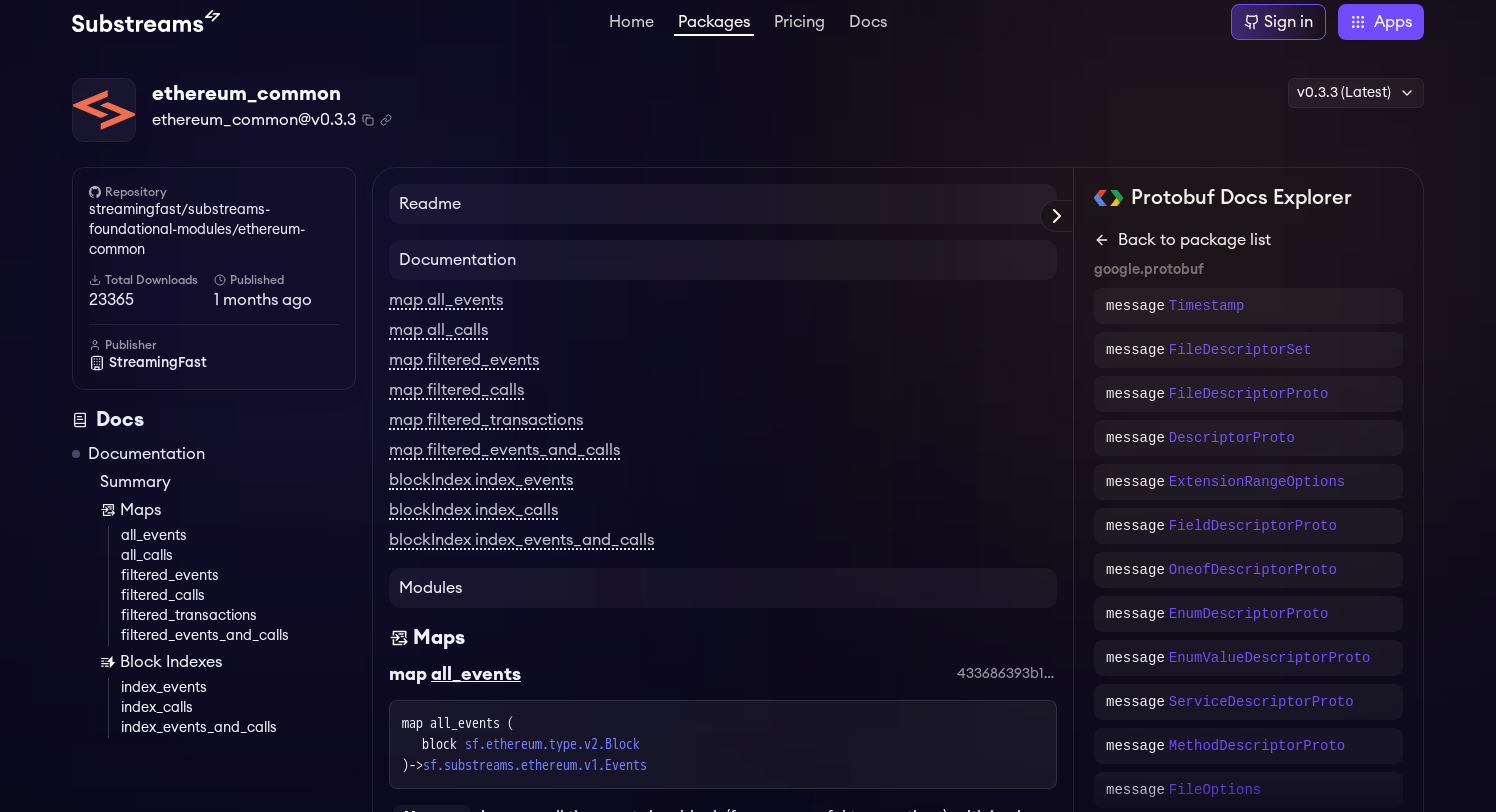 click on "Back to package list" at bounding box center (1248, 240) 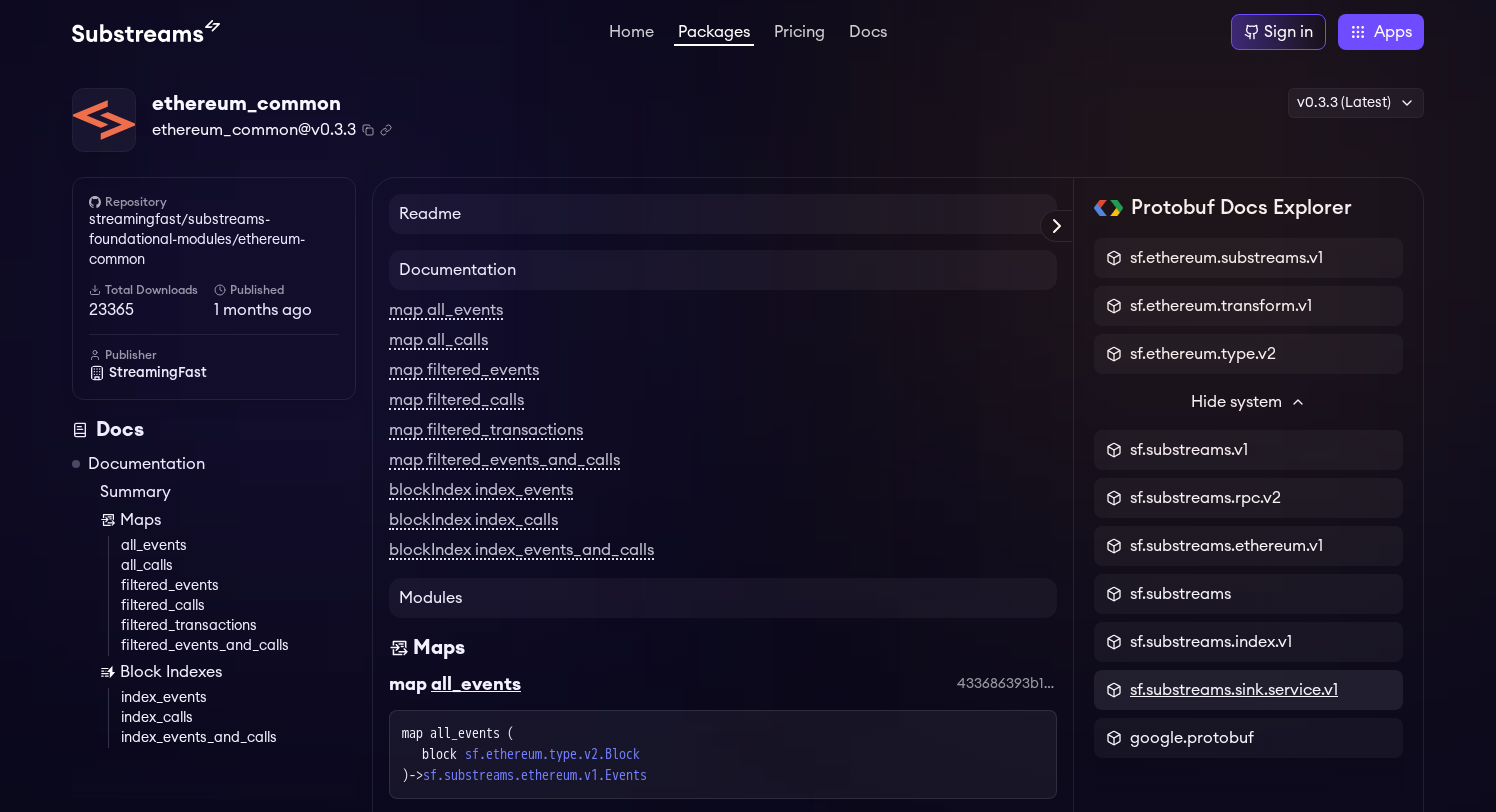 click on "sf.substreams.sink.service.v1" at bounding box center [1234, 690] 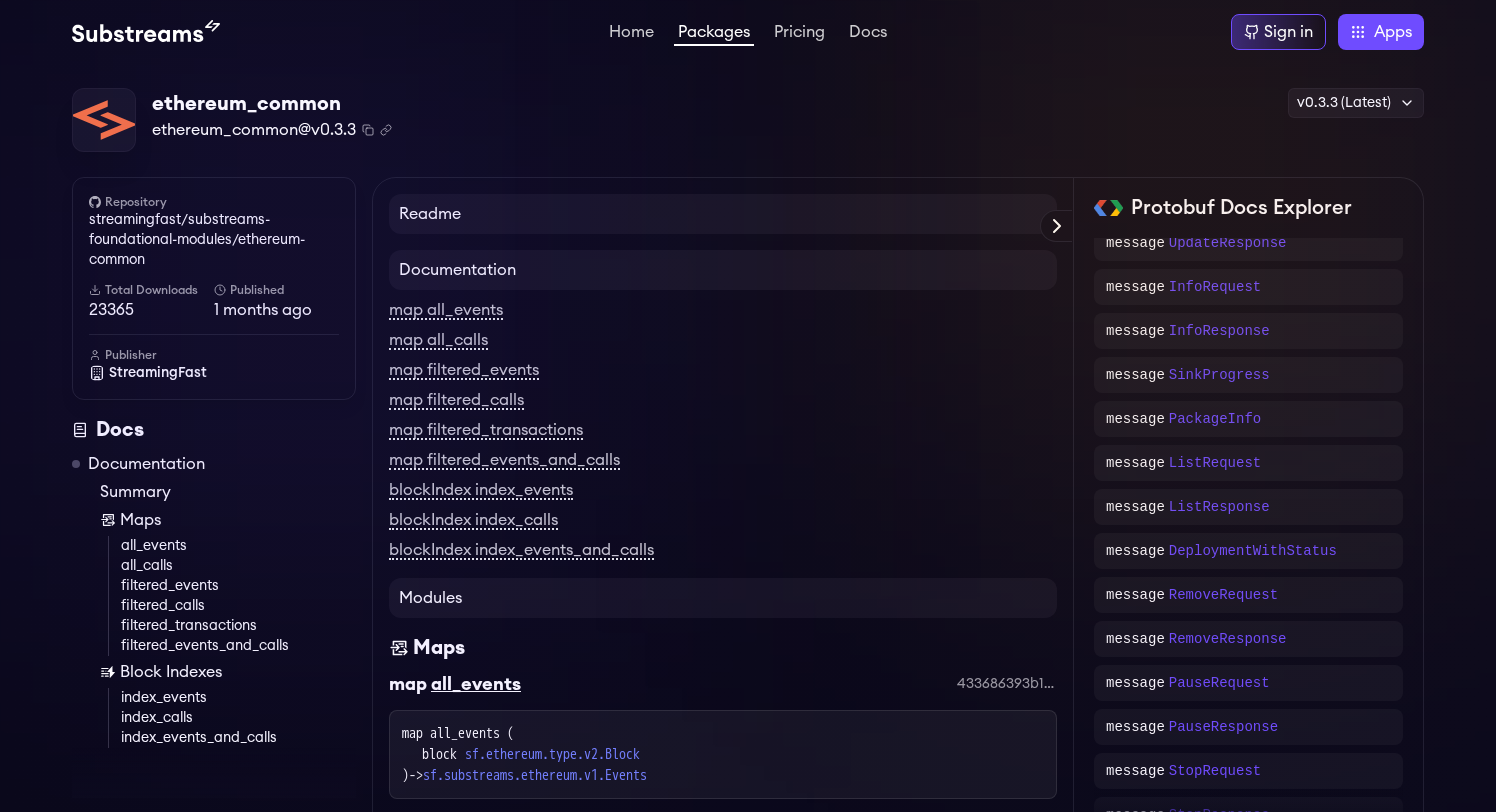 scroll, scrollTop: 426, scrollLeft: 0, axis: vertical 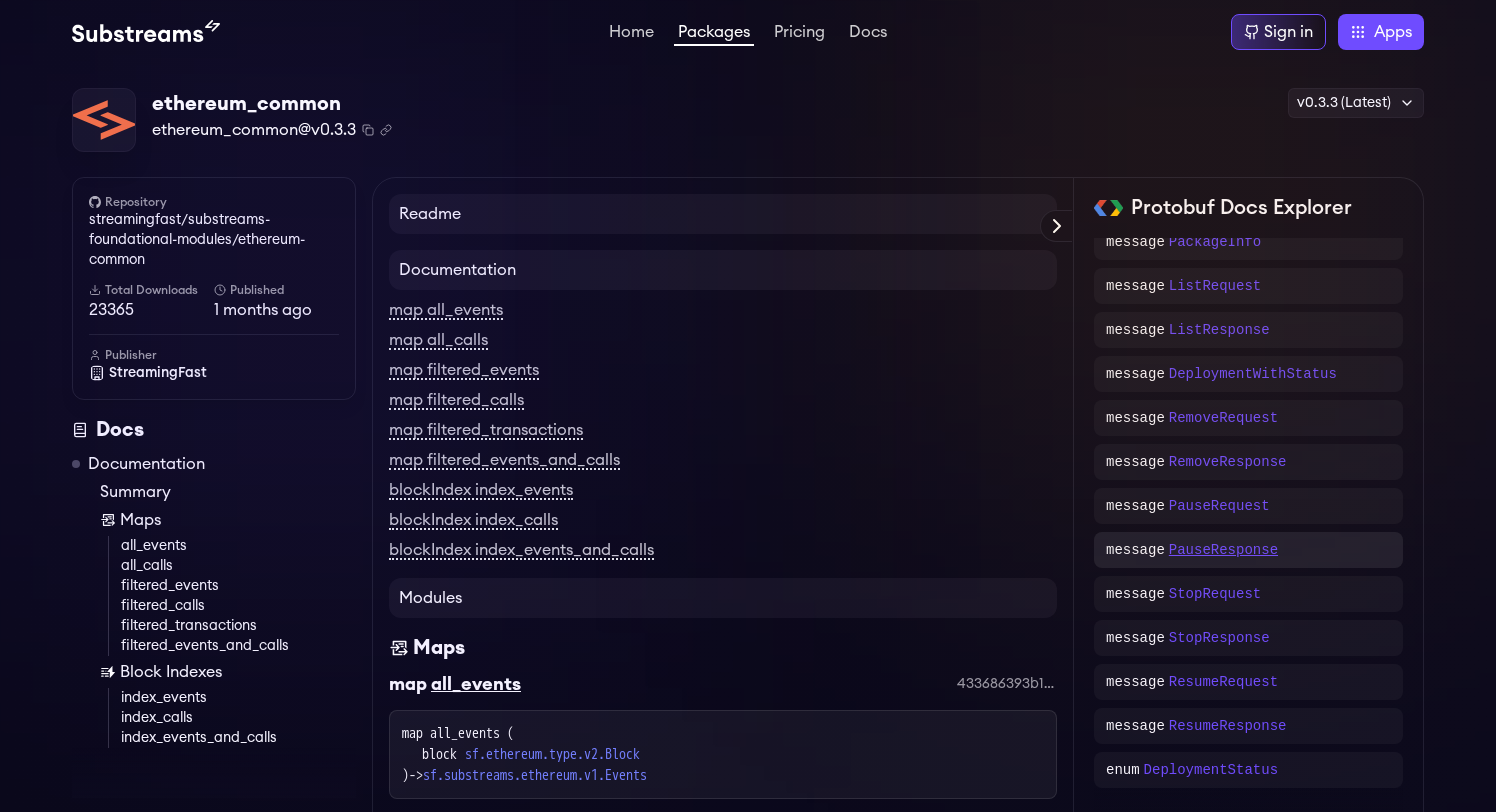 click on "PauseResponse" at bounding box center (1223, 550) 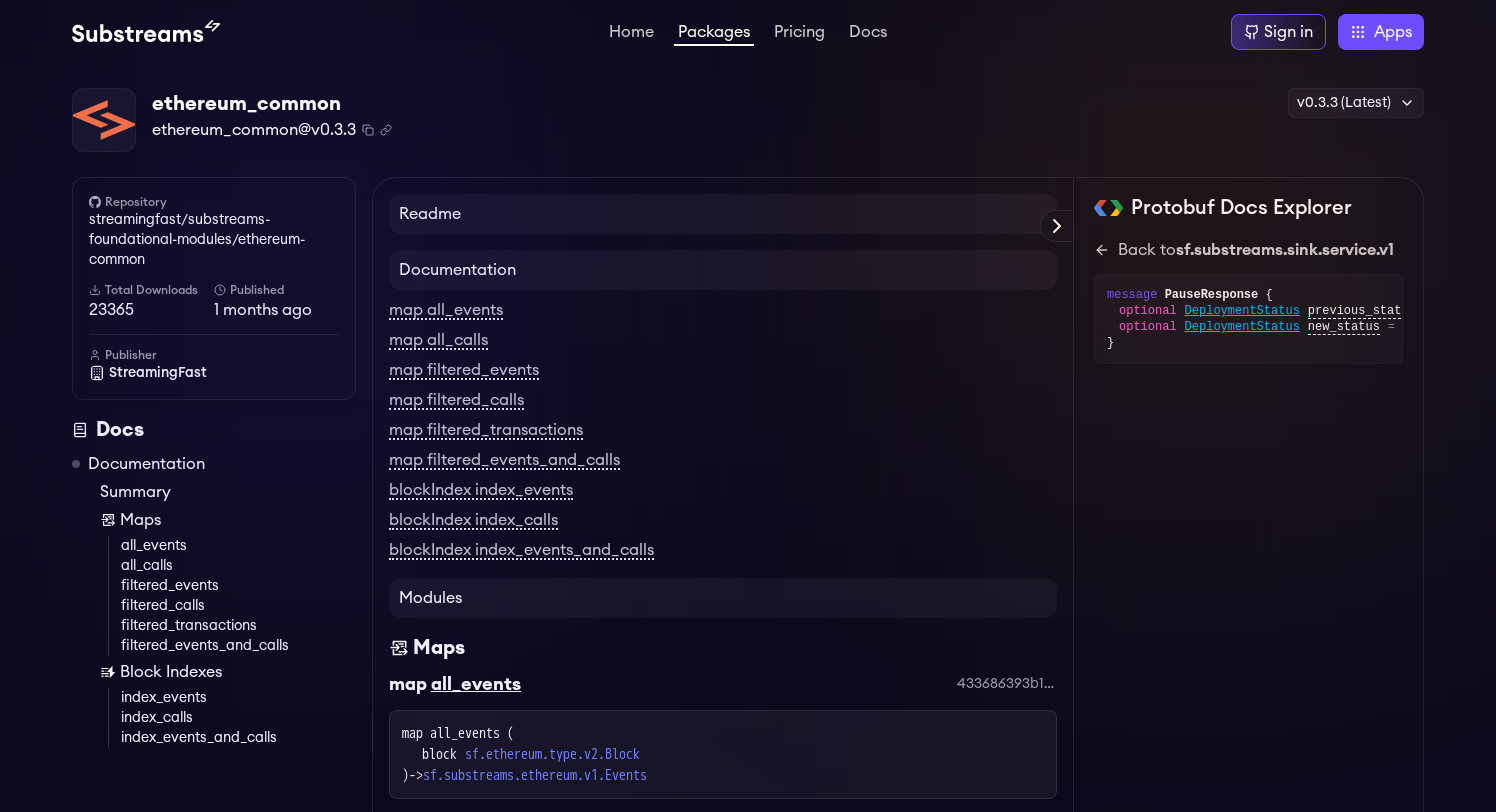 scroll, scrollTop: 0, scrollLeft: 0, axis: both 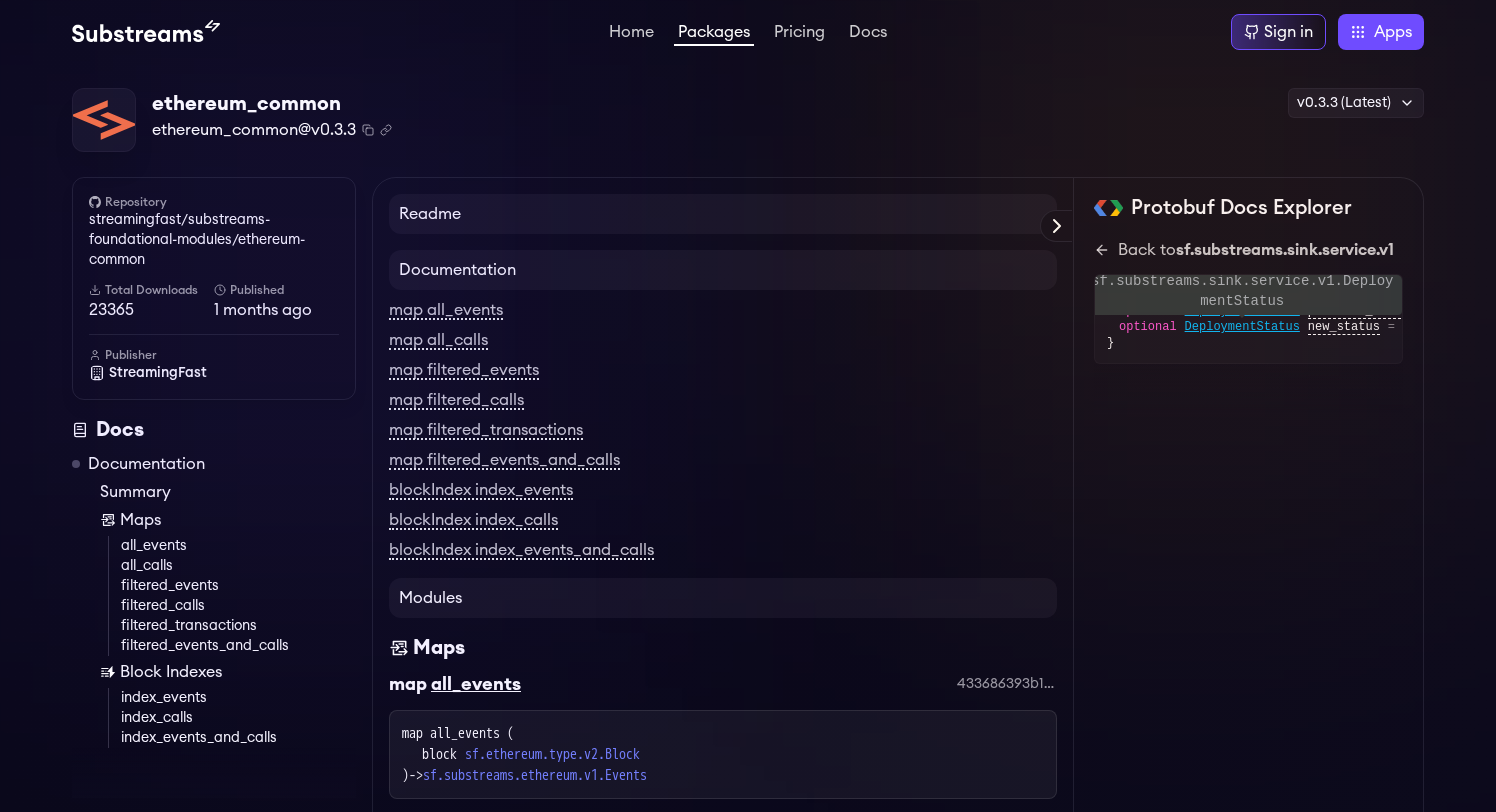 click on "DeploymentStatus" at bounding box center (1242, 327) 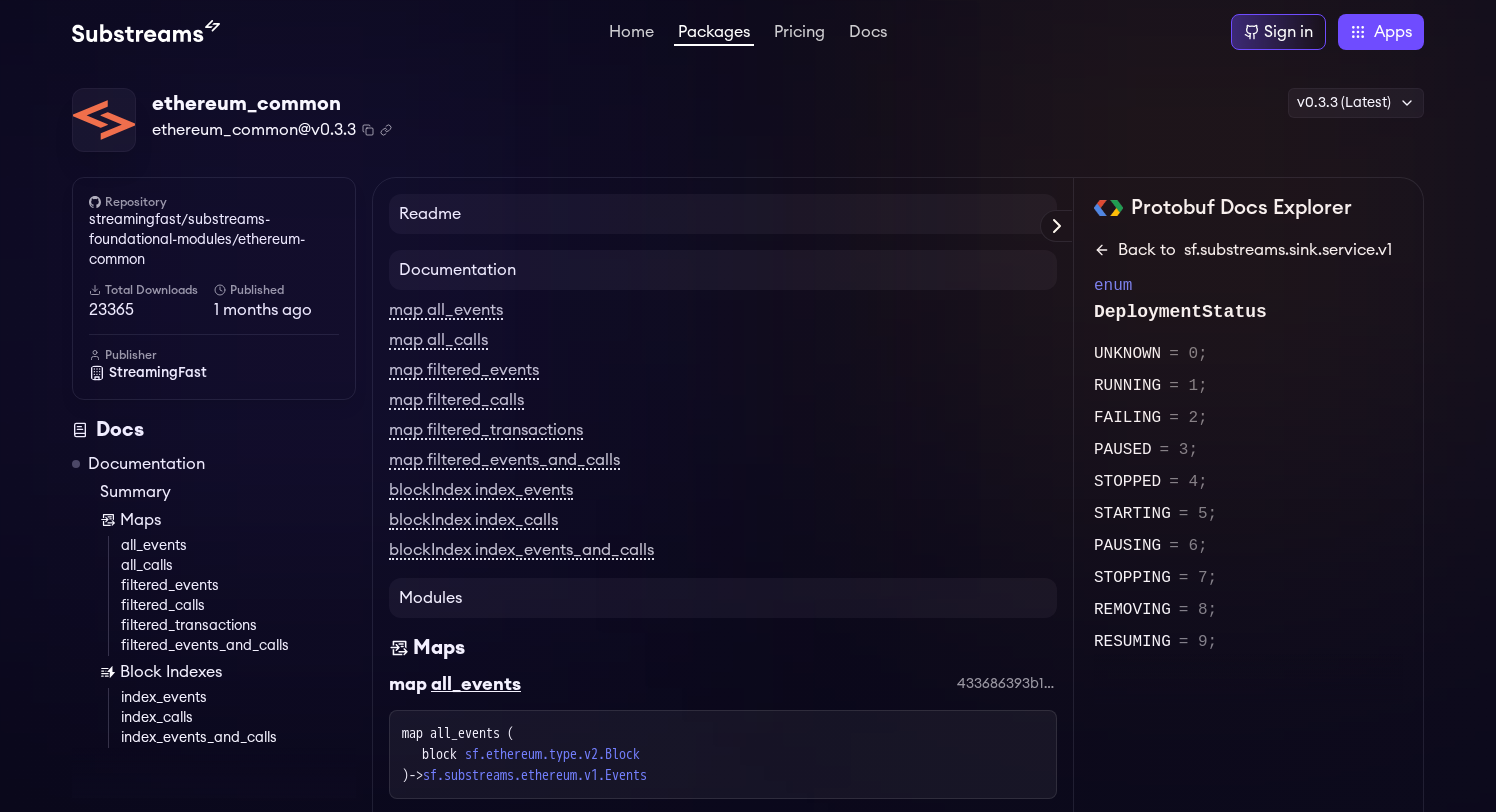 click on "Back to  sf.substreams.sink.service.v1" at bounding box center [1248, 250] 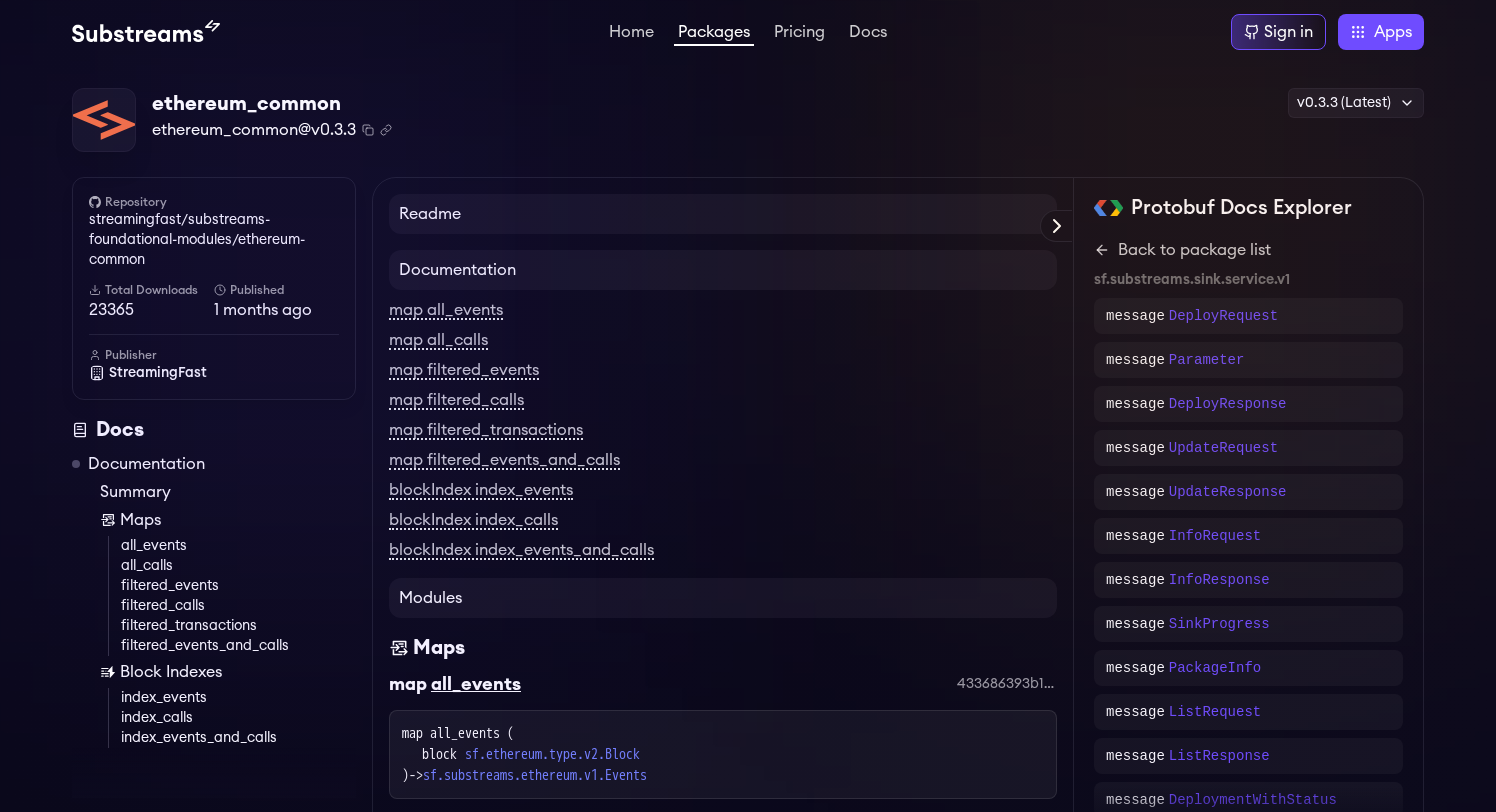 click on "Back to package list" at bounding box center (1248, 250) 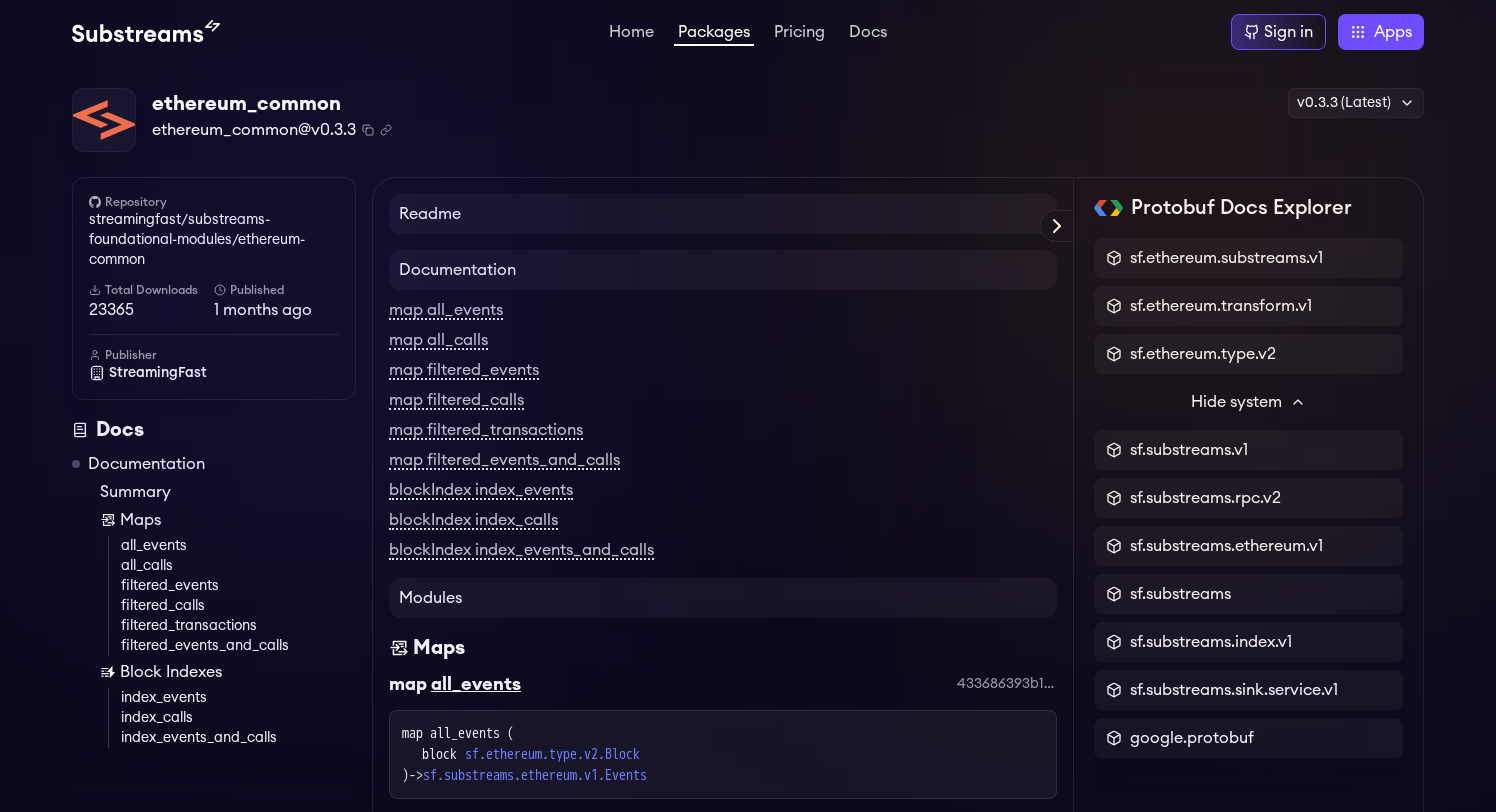 click on "Hide system" at bounding box center (1236, 402) 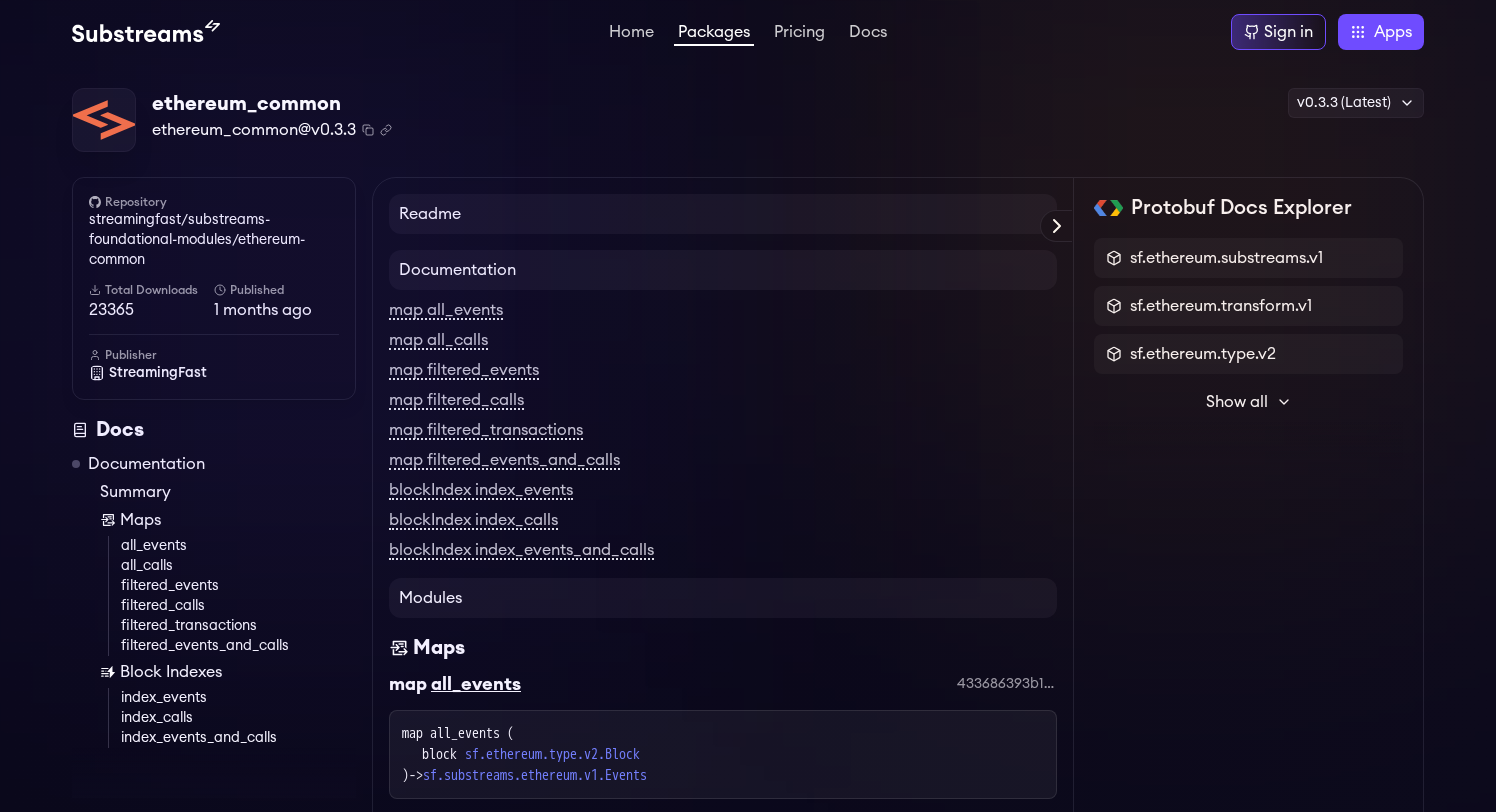 click on "Show all" at bounding box center (1237, 402) 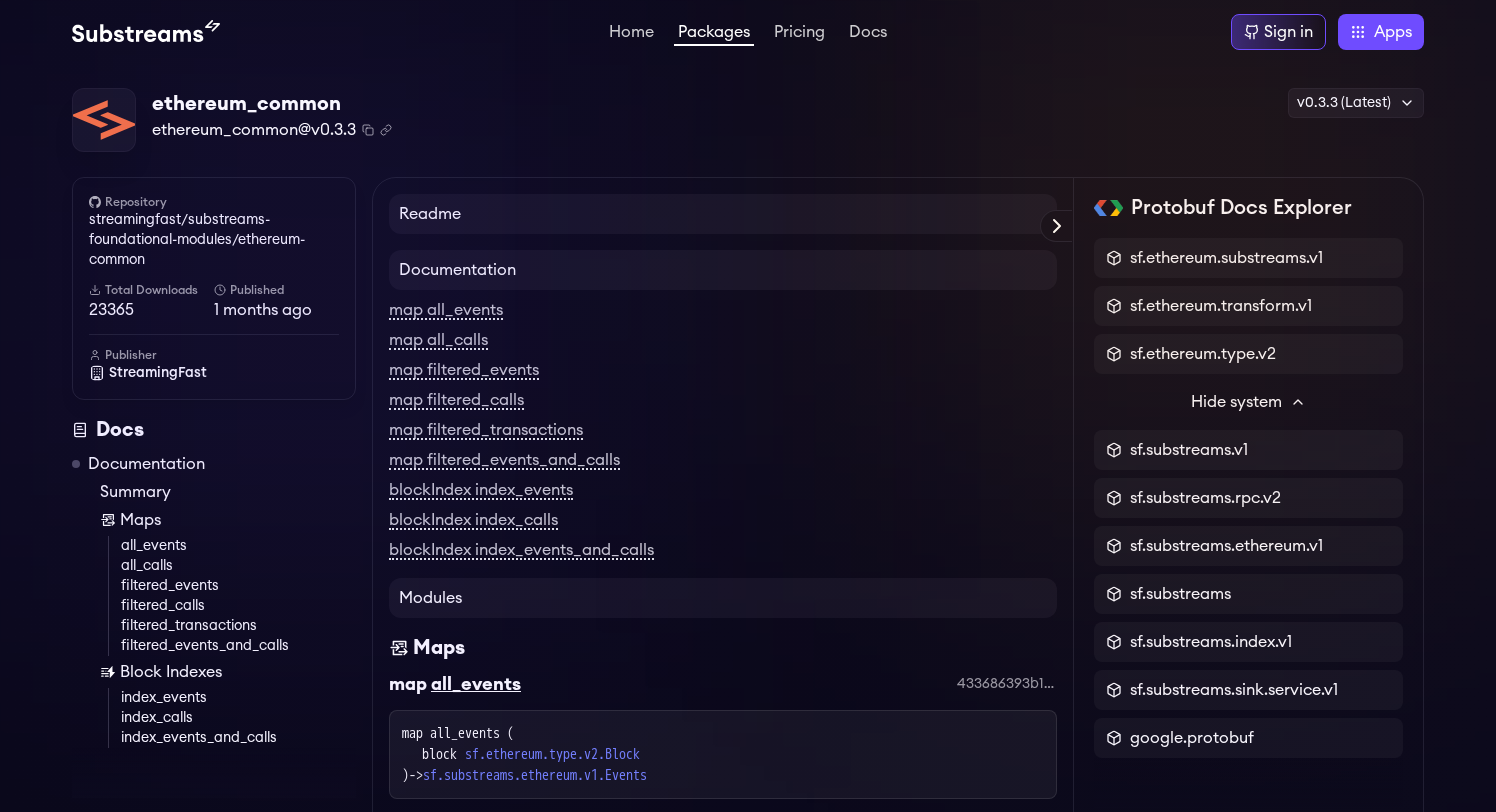 click on "Hide system" at bounding box center [1236, 402] 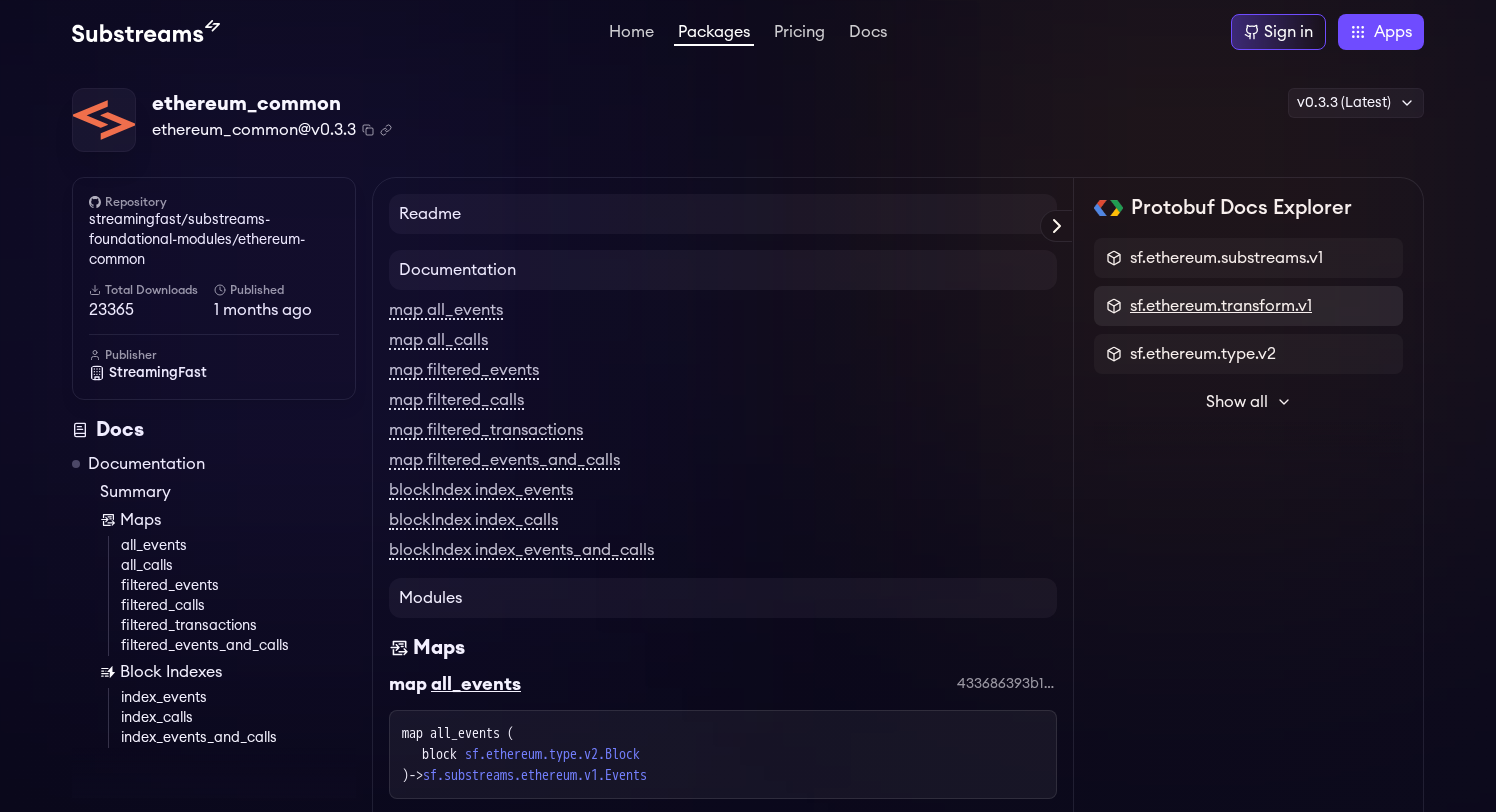 click on "sf.ethereum.transform.v1" at bounding box center [1221, 306] 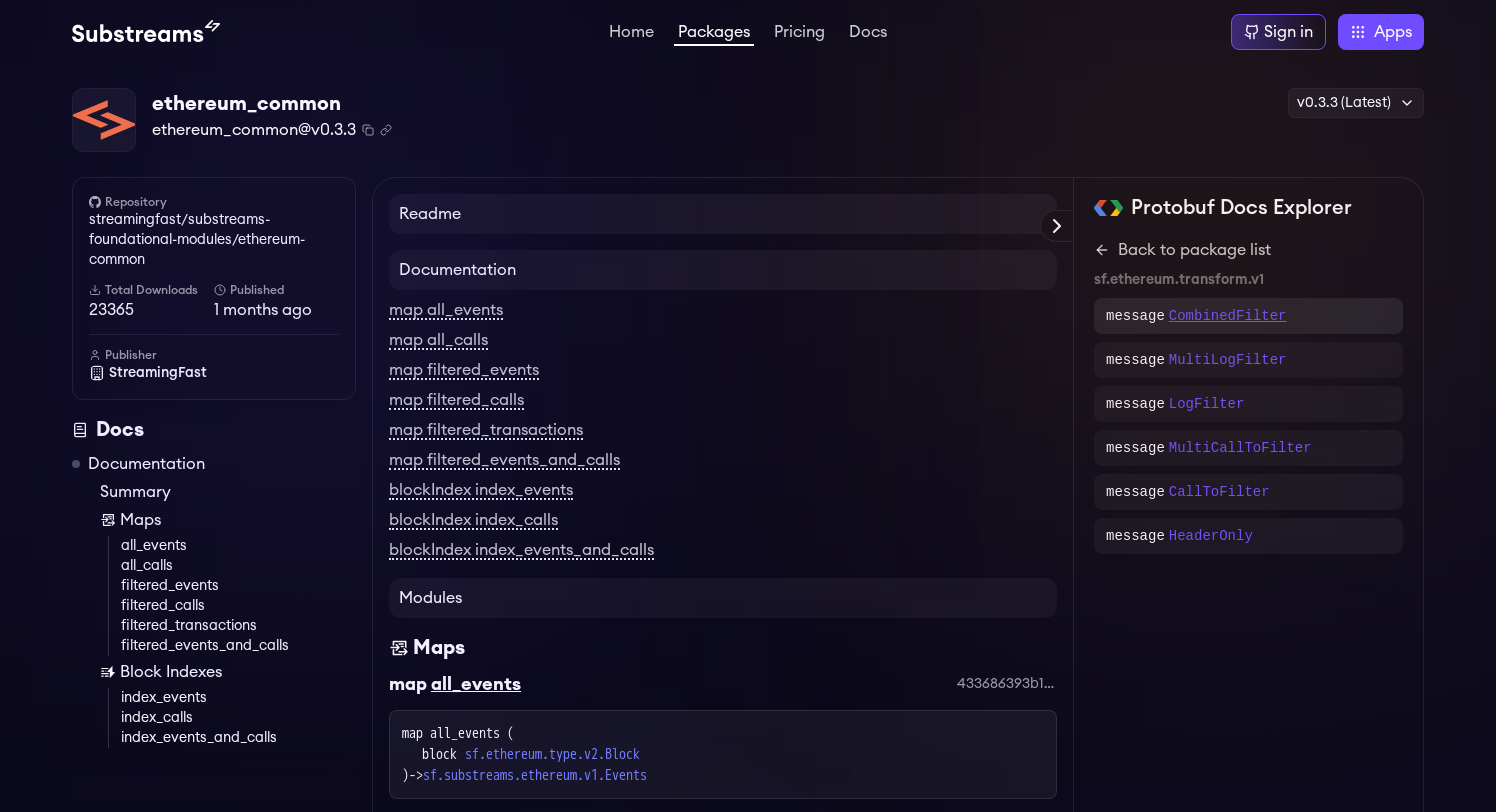 click on "CombinedFilter" at bounding box center [1228, 316] 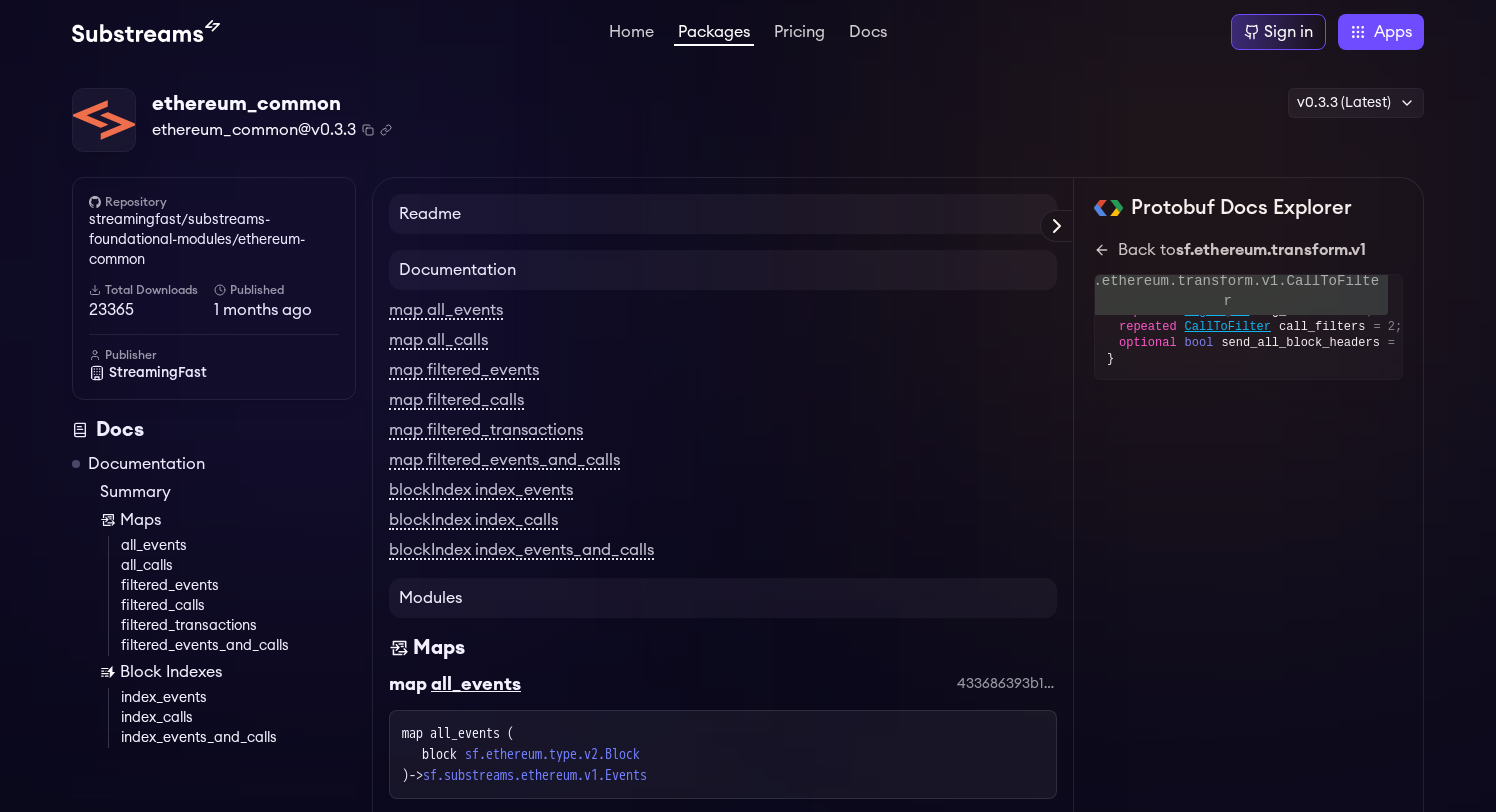 click on "CallToFilter" at bounding box center [1228, 327] 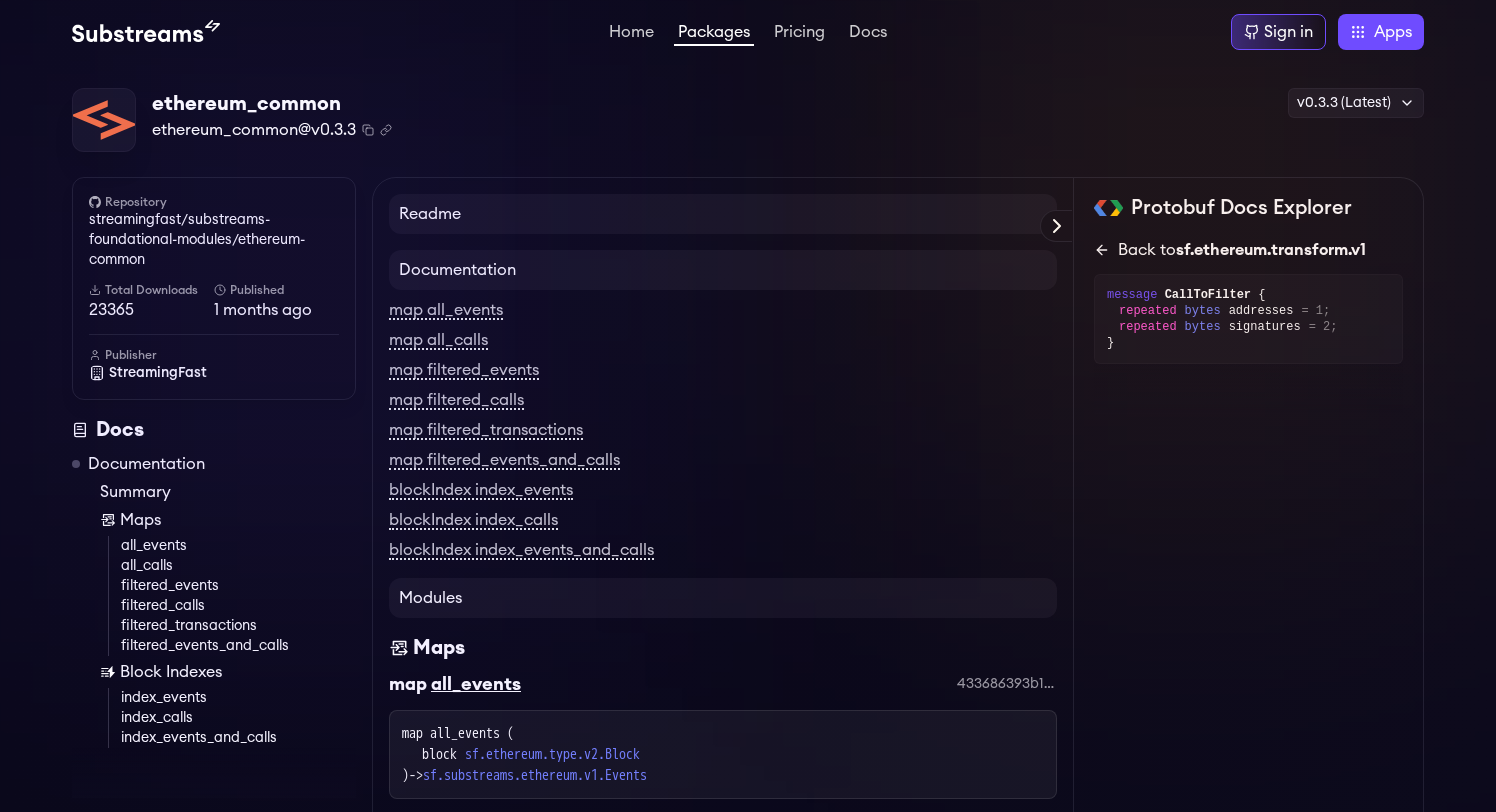 click on "Back to  sf.ethereum.transform.v1" at bounding box center [1248, 250] 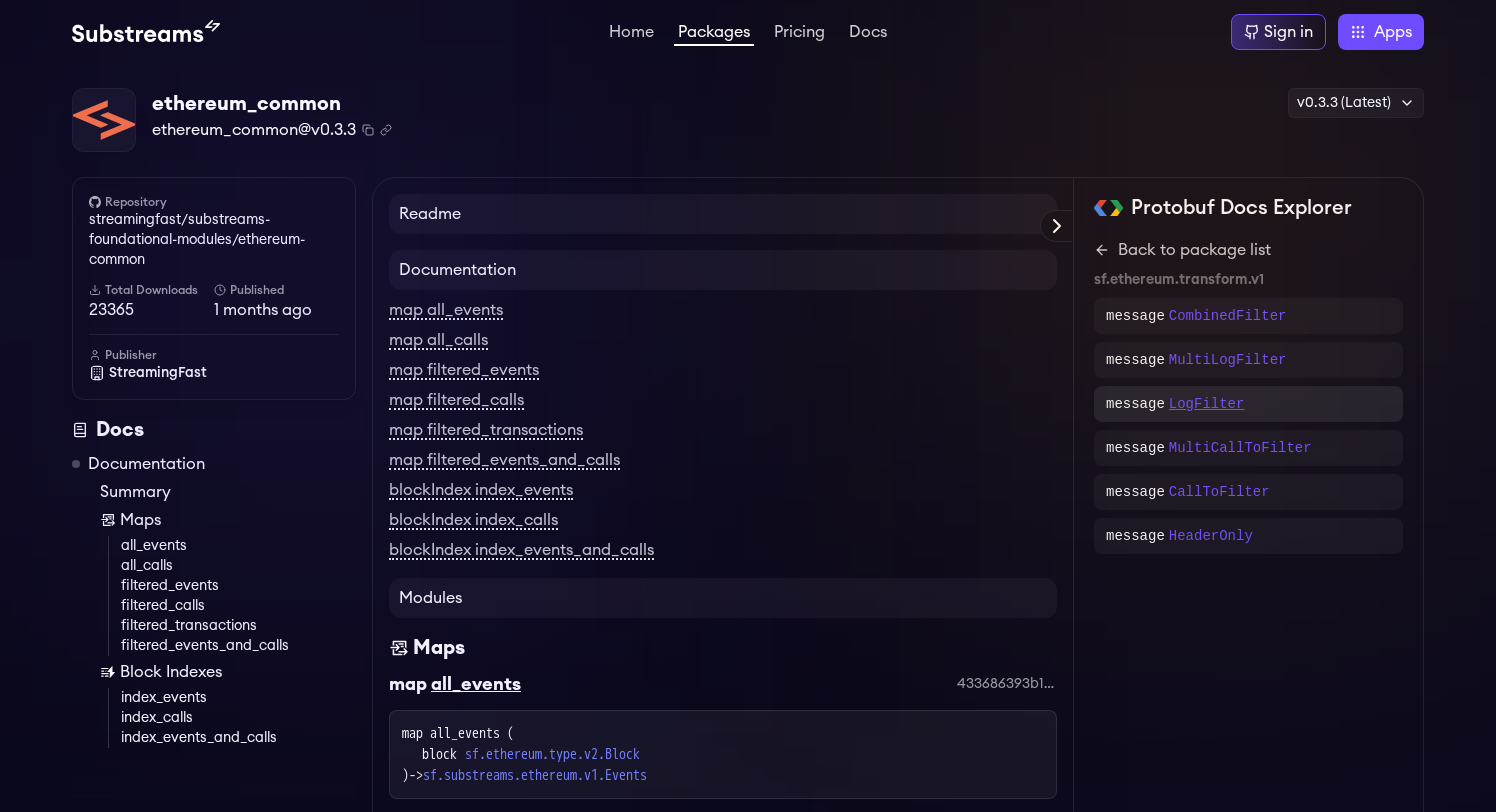 click on "LogFilter" at bounding box center (1207, 404) 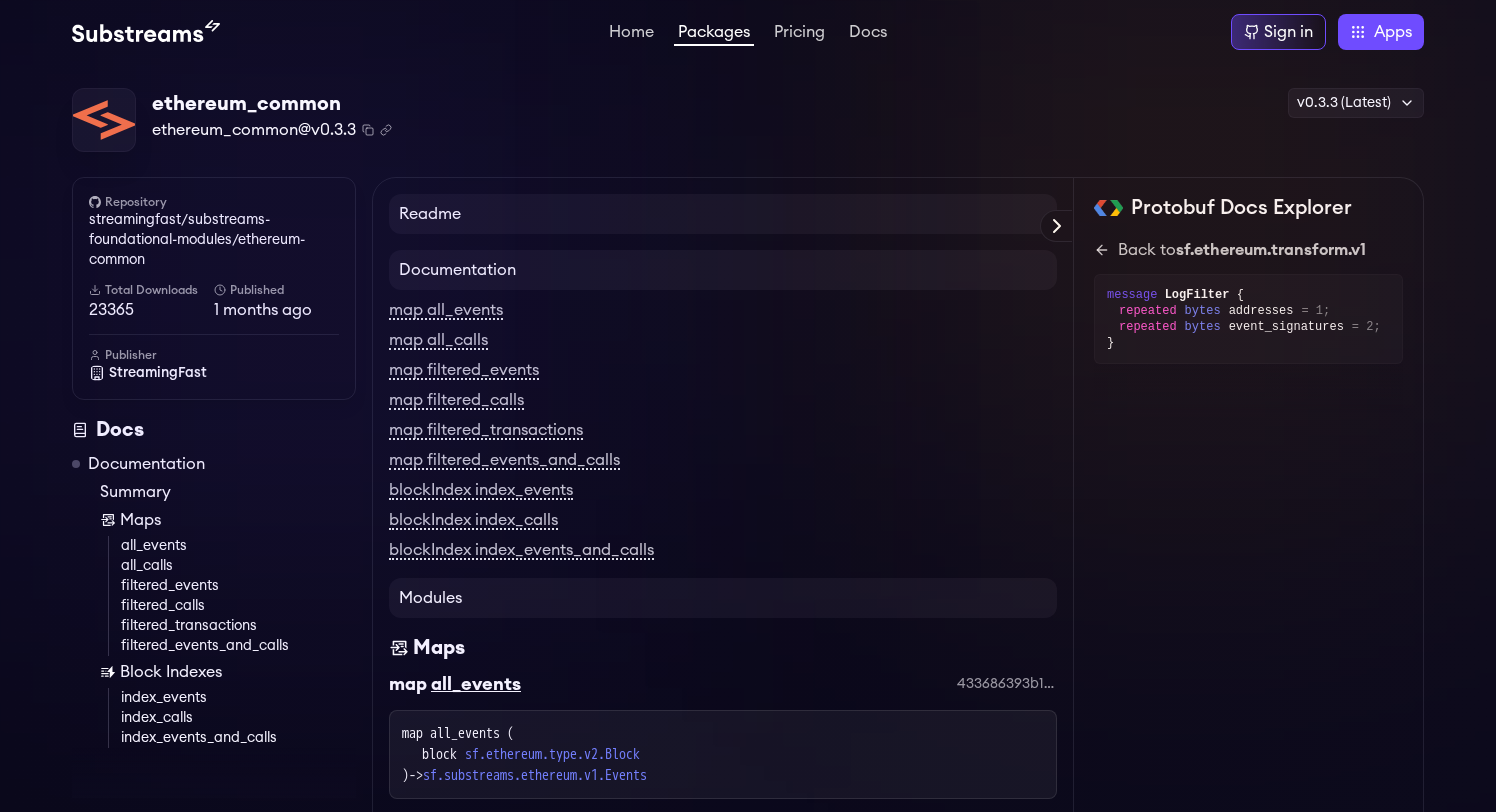 click on "event_signatures" at bounding box center [1286, 327] 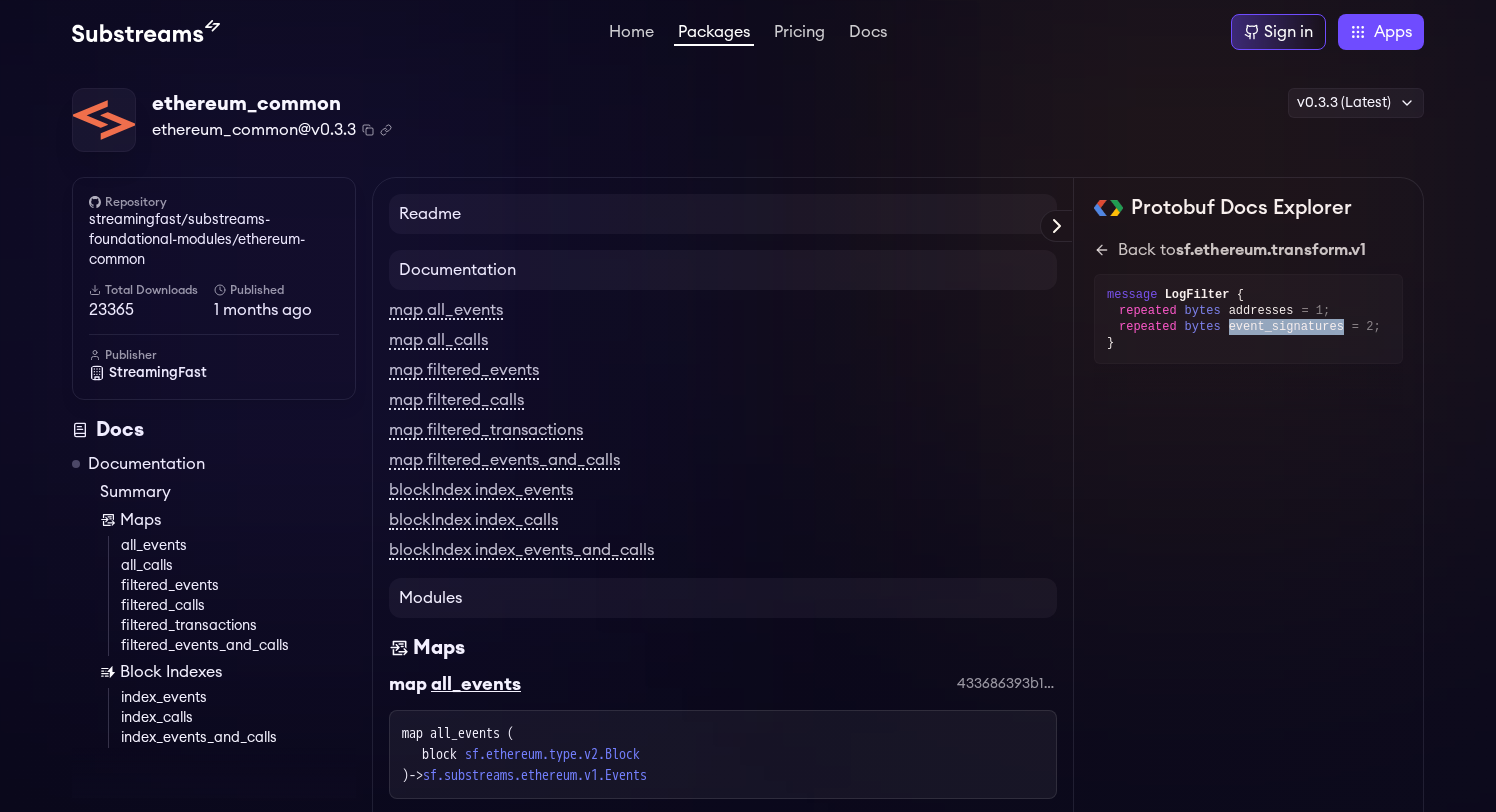 click on "event_signatures" at bounding box center [1286, 327] 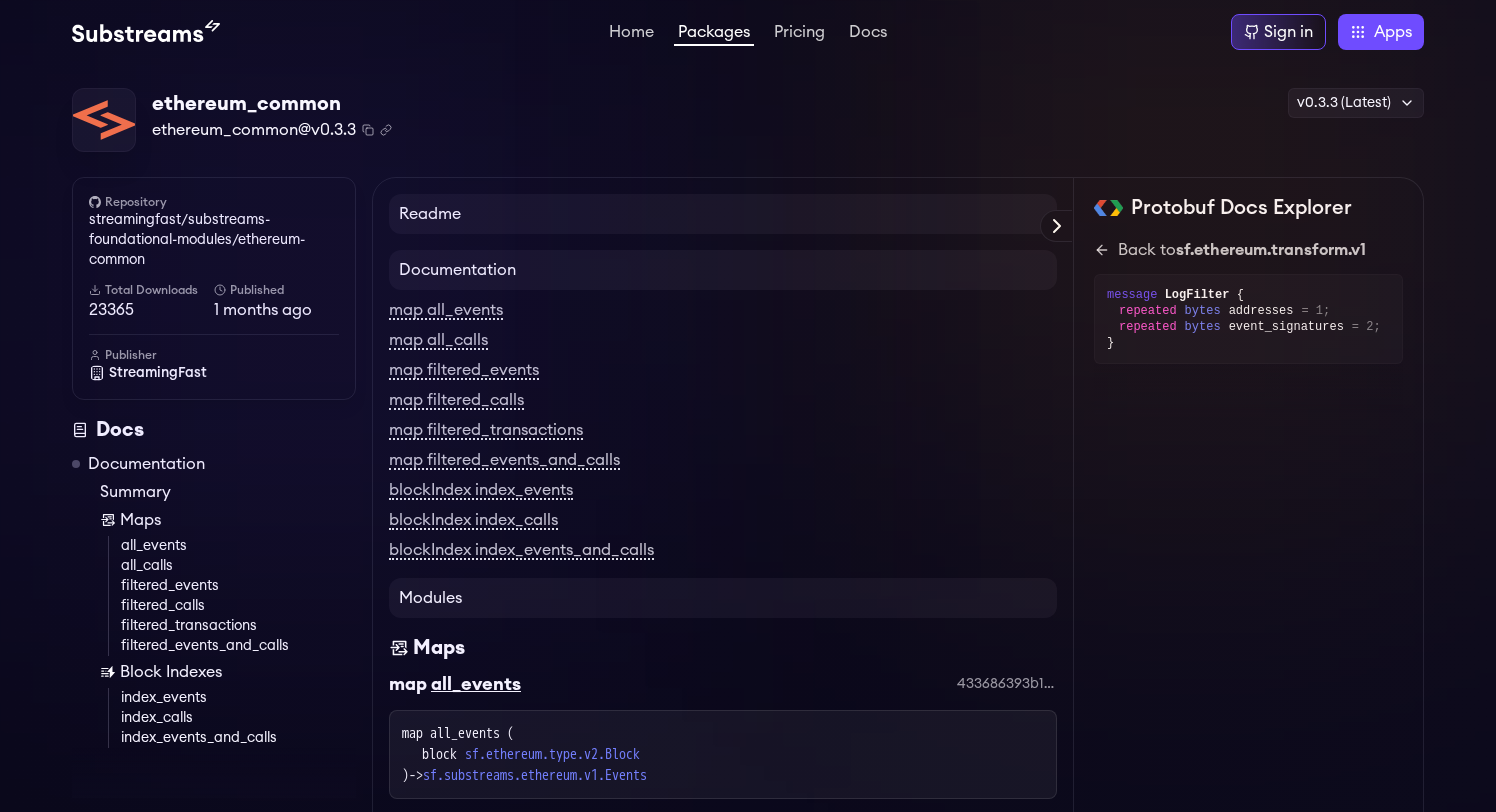 click on "bytes" at bounding box center (1203, 327) 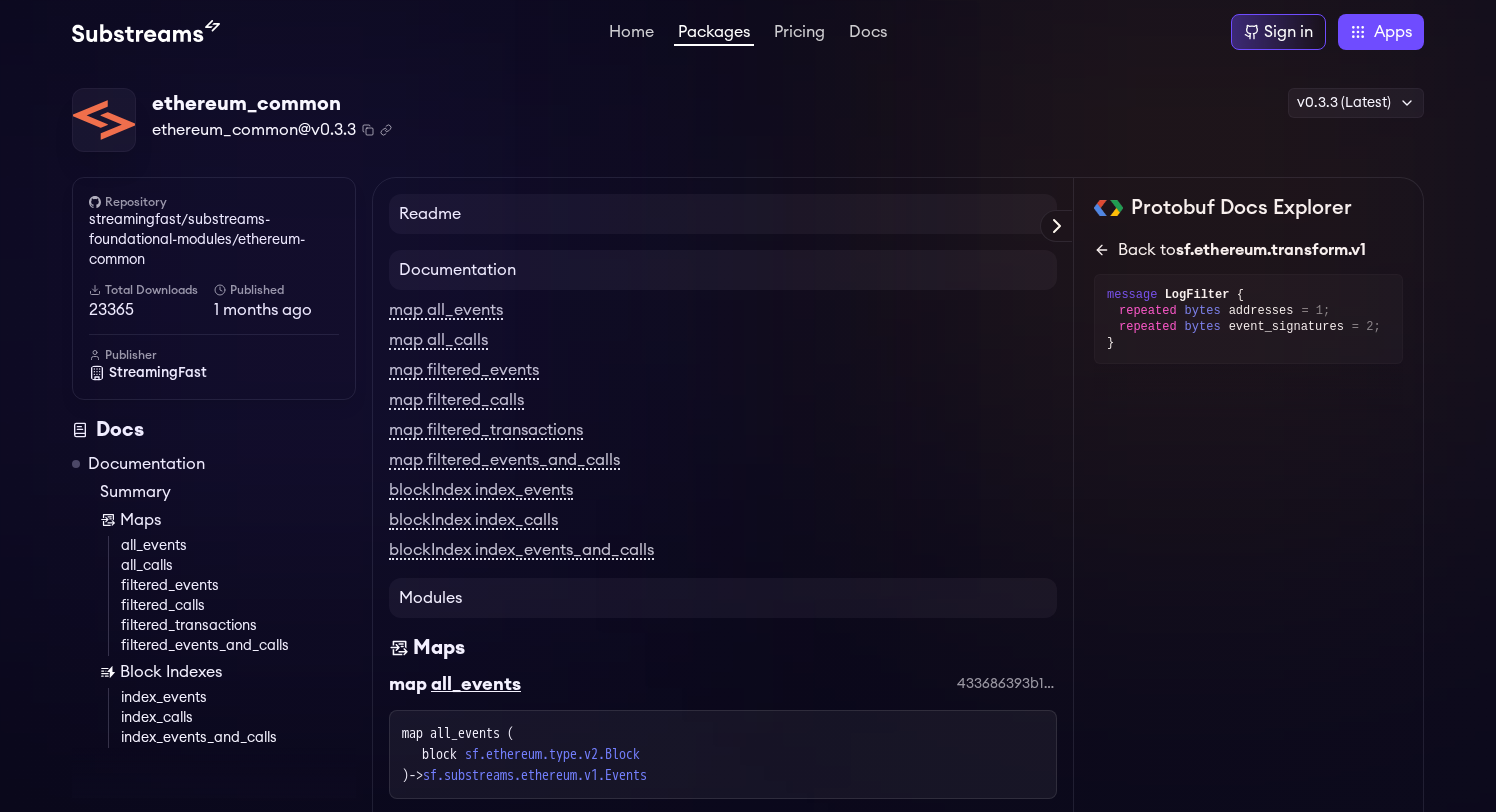 click 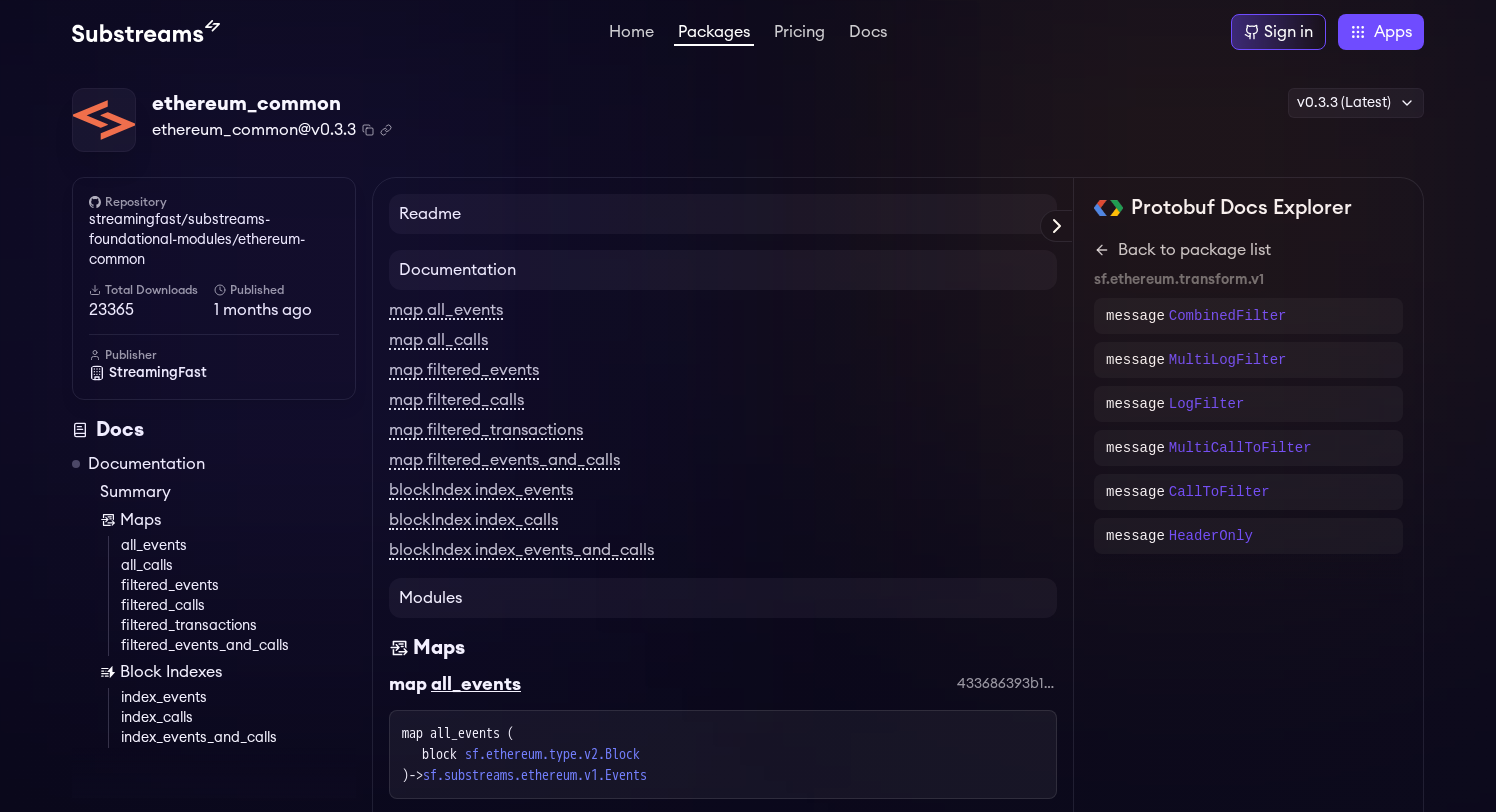 click 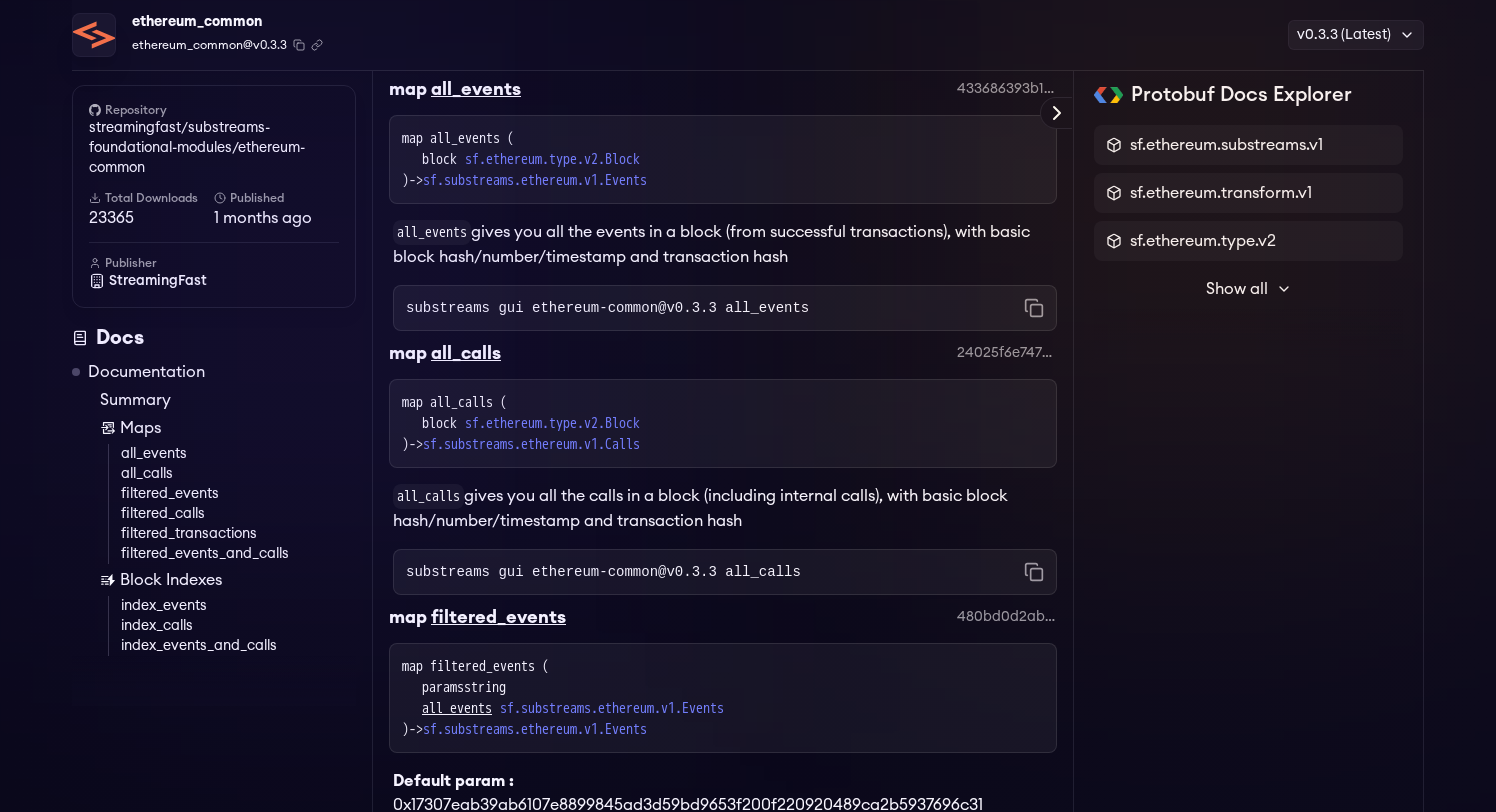 scroll, scrollTop: 605, scrollLeft: 0, axis: vertical 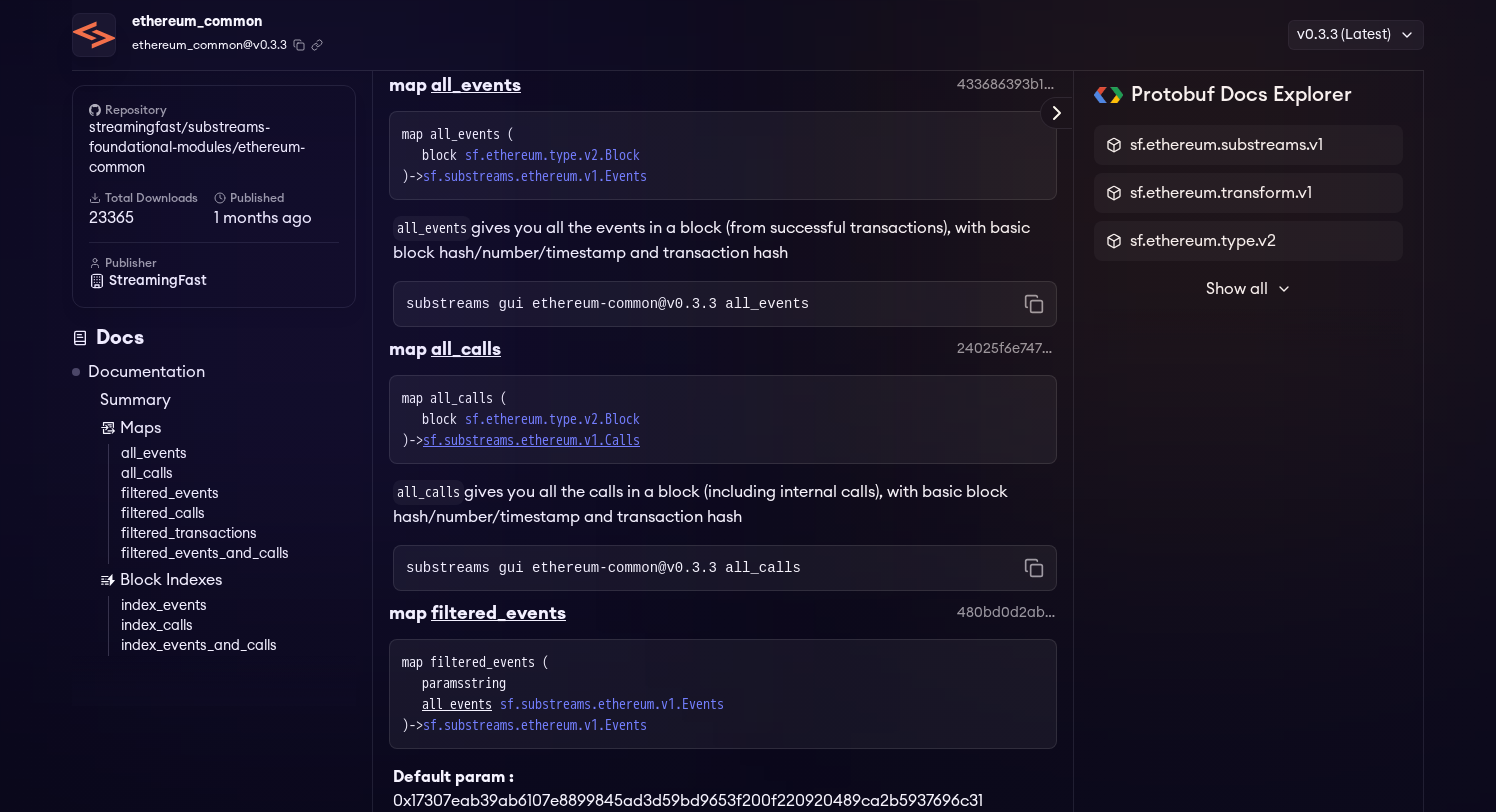 click on "sf.substreams.ethereum.v1.Calls" at bounding box center [531, 440] 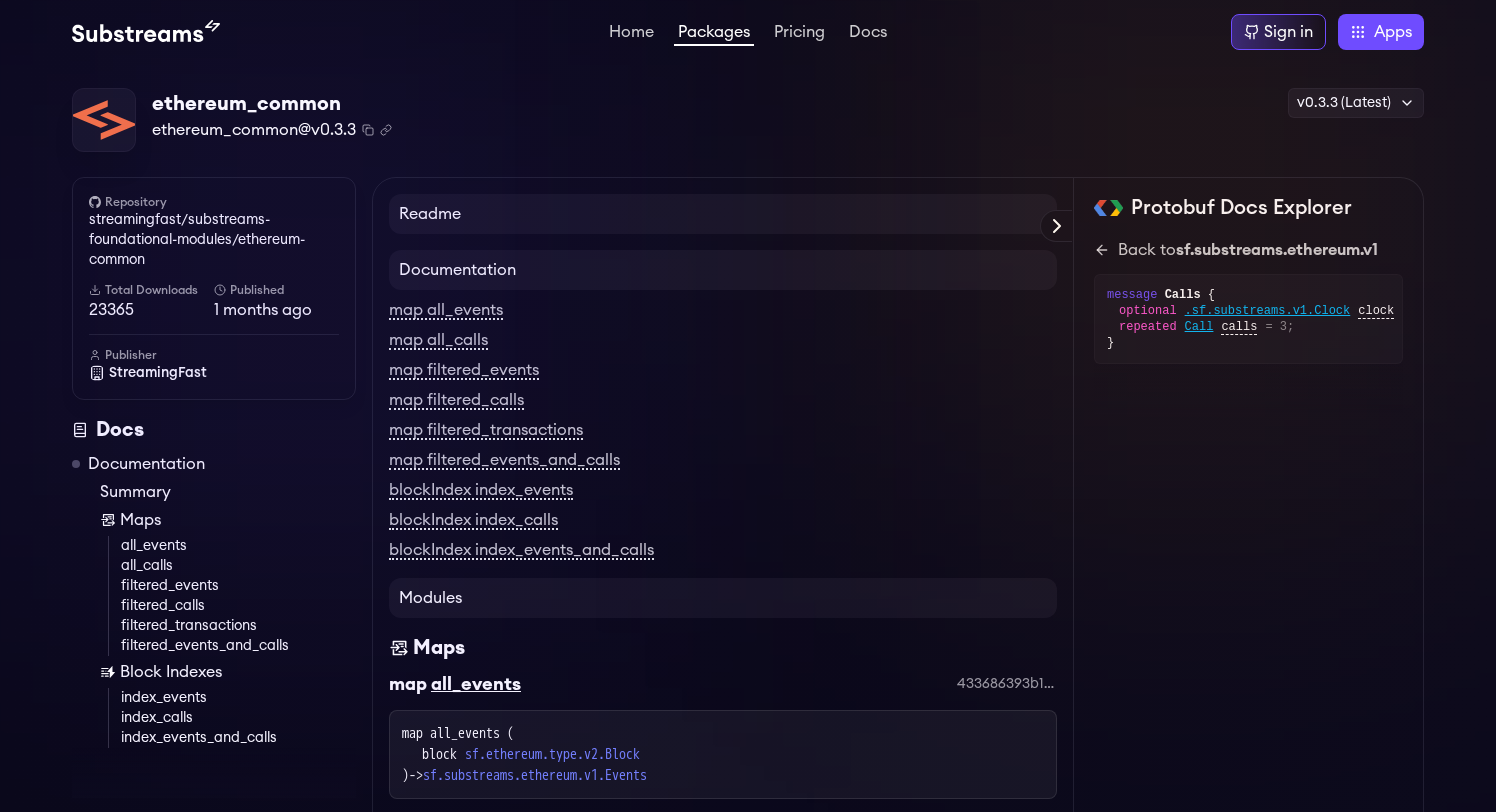 scroll, scrollTop: 0, scrollLeft: 0, axis: both 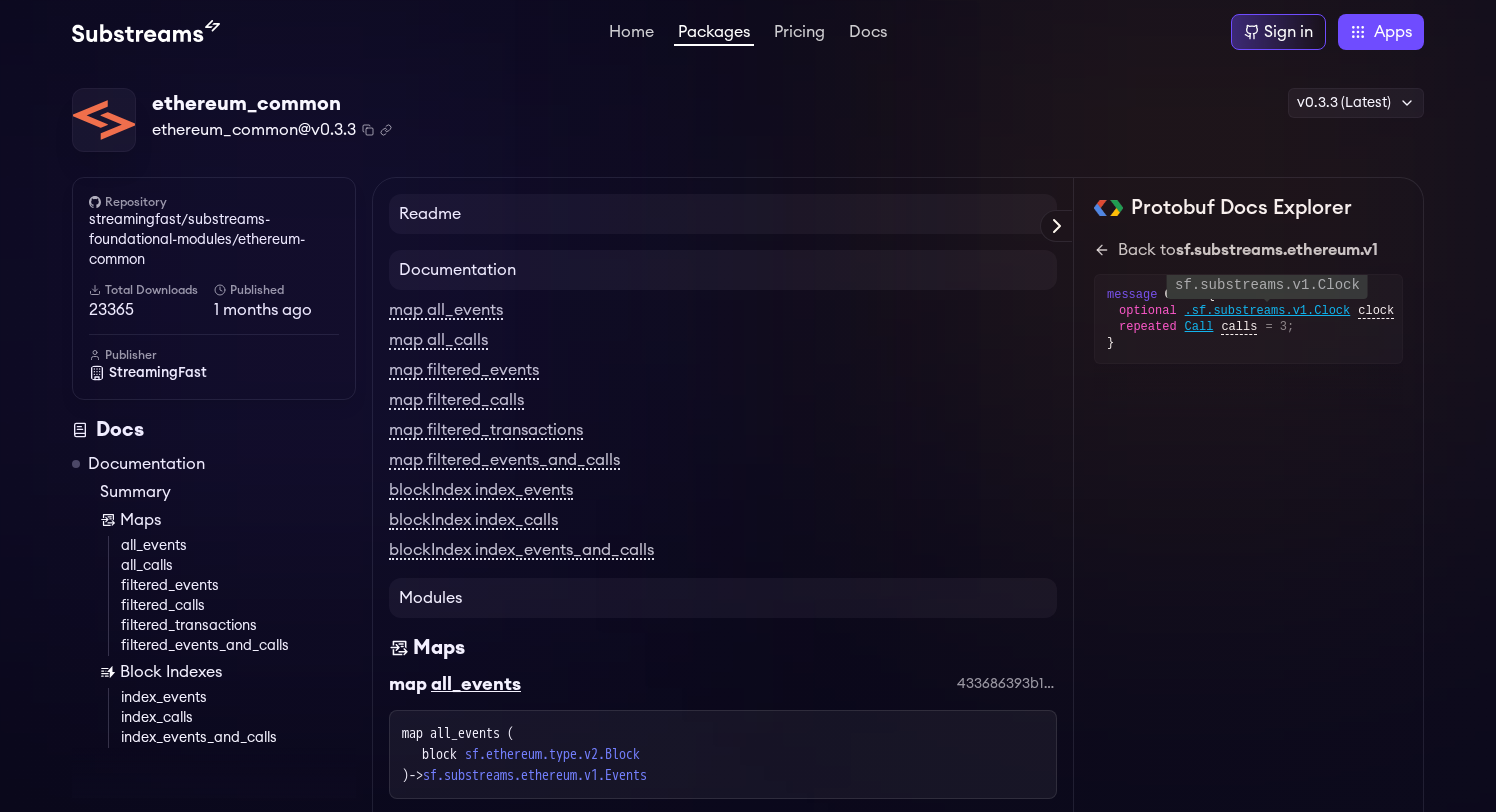 click on ".sf.substreams.v1.Clock" at bounding box center (1268, 311) 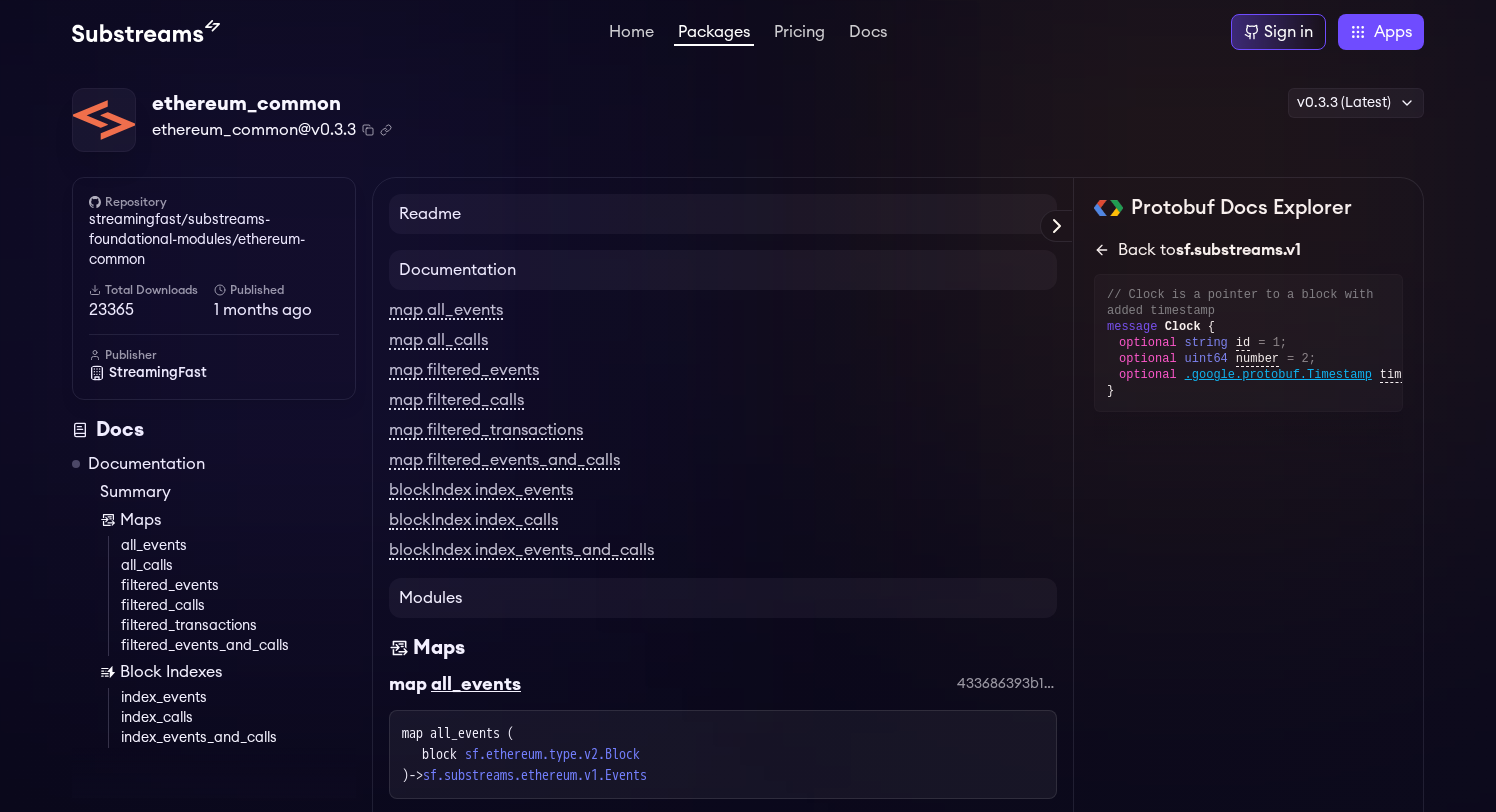 click 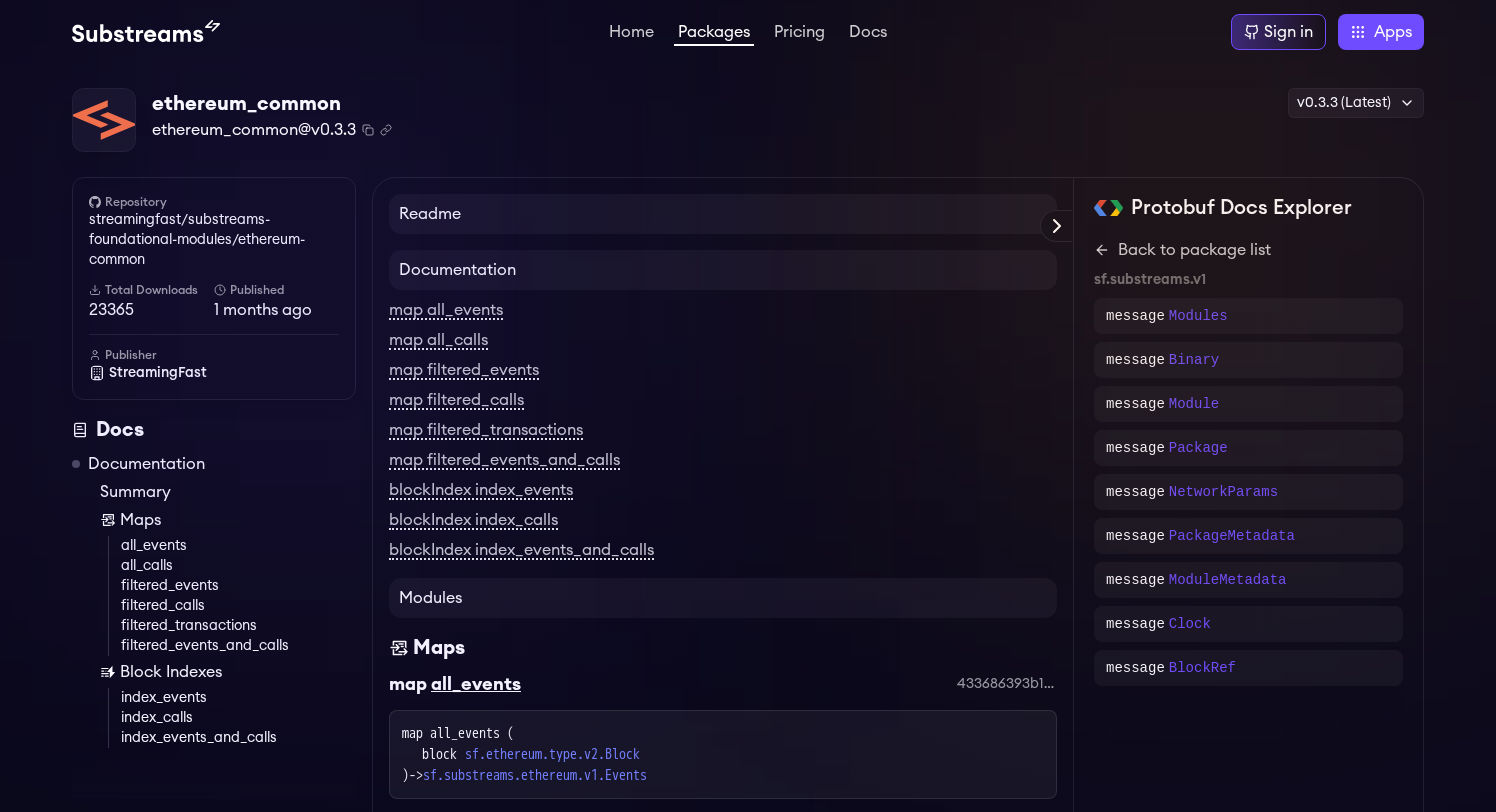 scroll, scrollTop: 130, scrollLeft: 0, axis: vertical 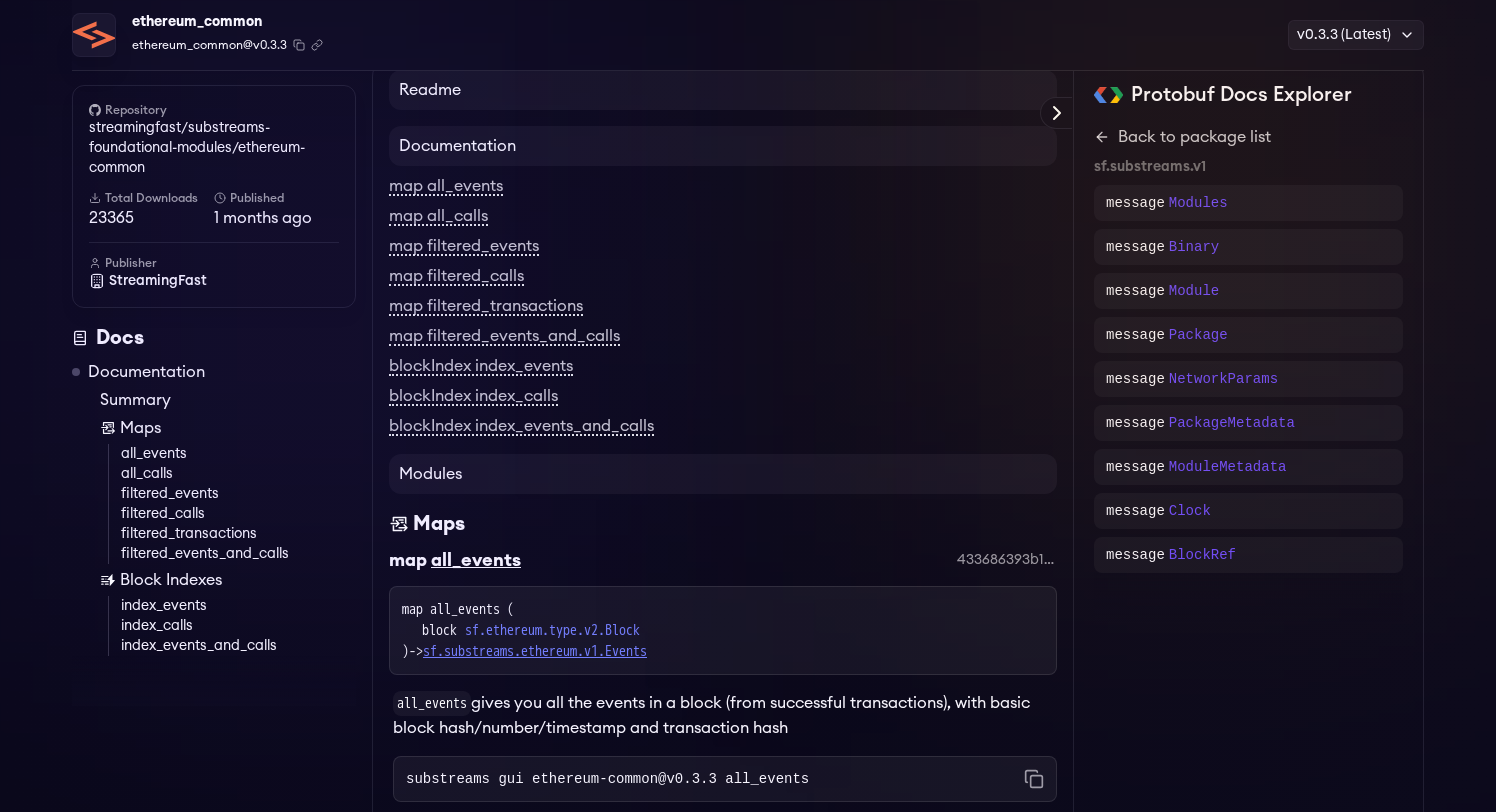 click on "sf.substreams.ethereum.v1.Events" at bounding box center (535, 651) 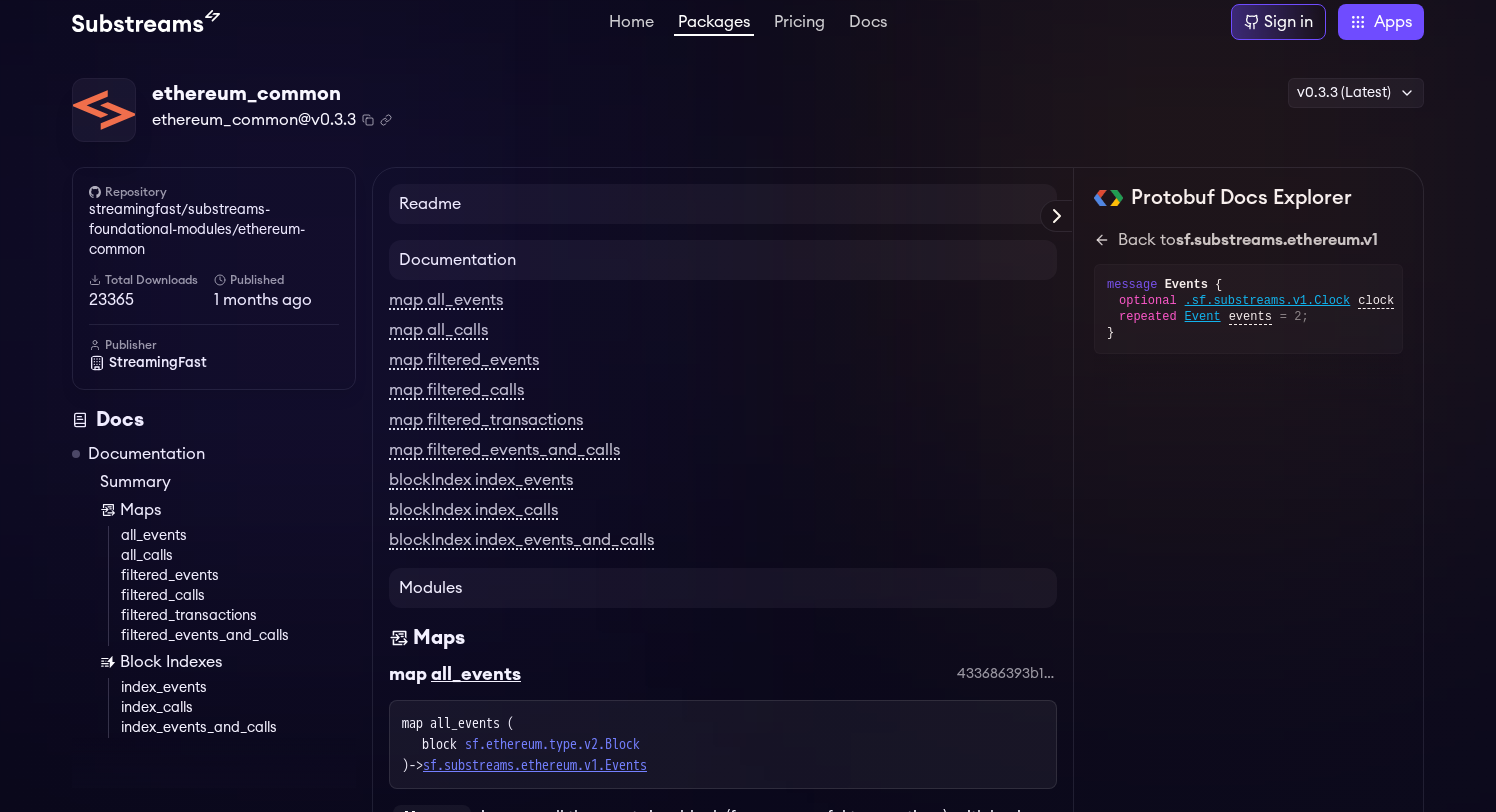 scroll, scrollTop: 0, scrollLeft: 0, axis: both 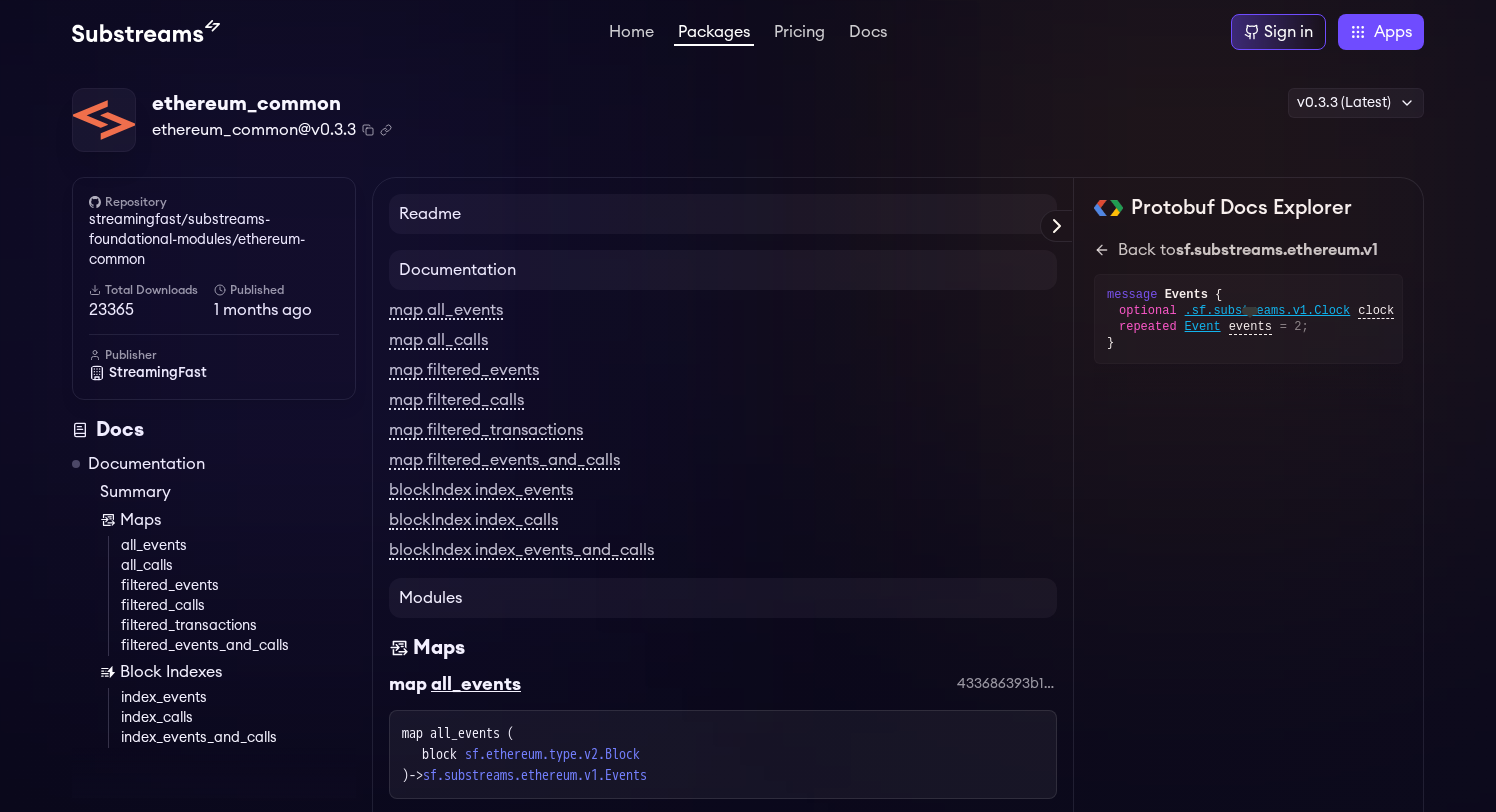 click on "events" at bounding box center [1250, 327] 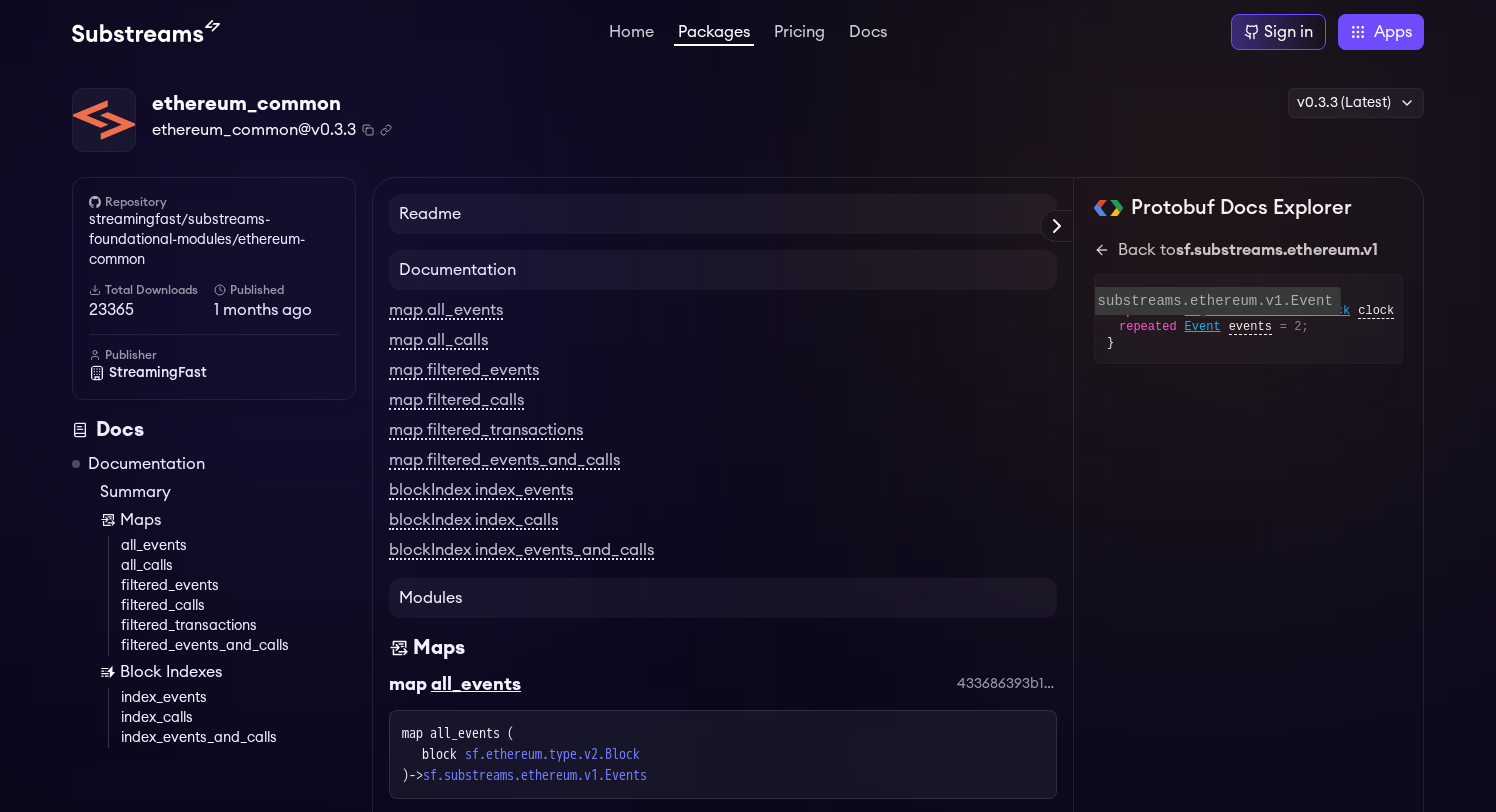 click on "Event" at bounding box center [1203, 327] 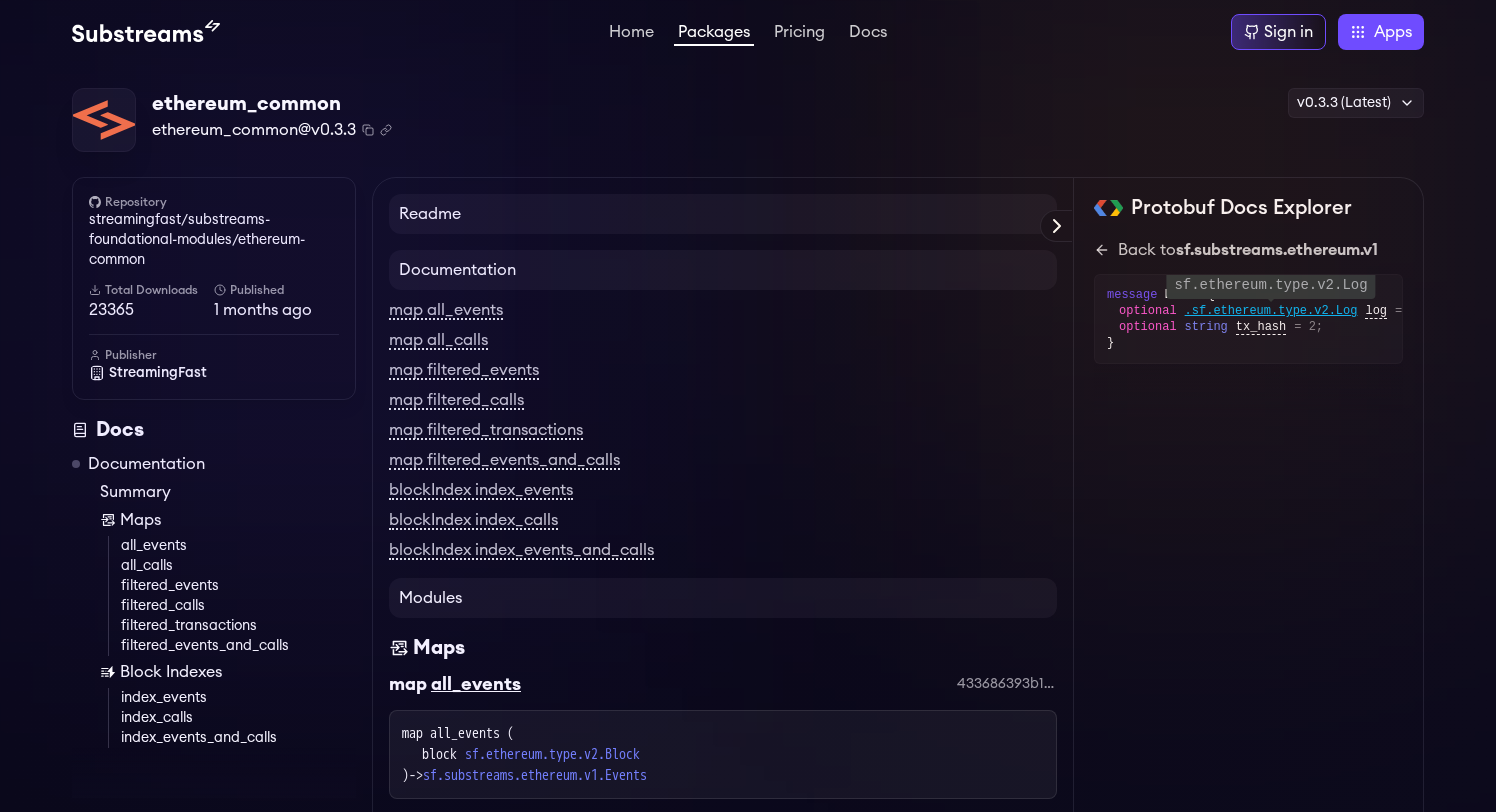 click on ".sf.ethereum.type.v2.Log" at bounding box center [1271, 311] 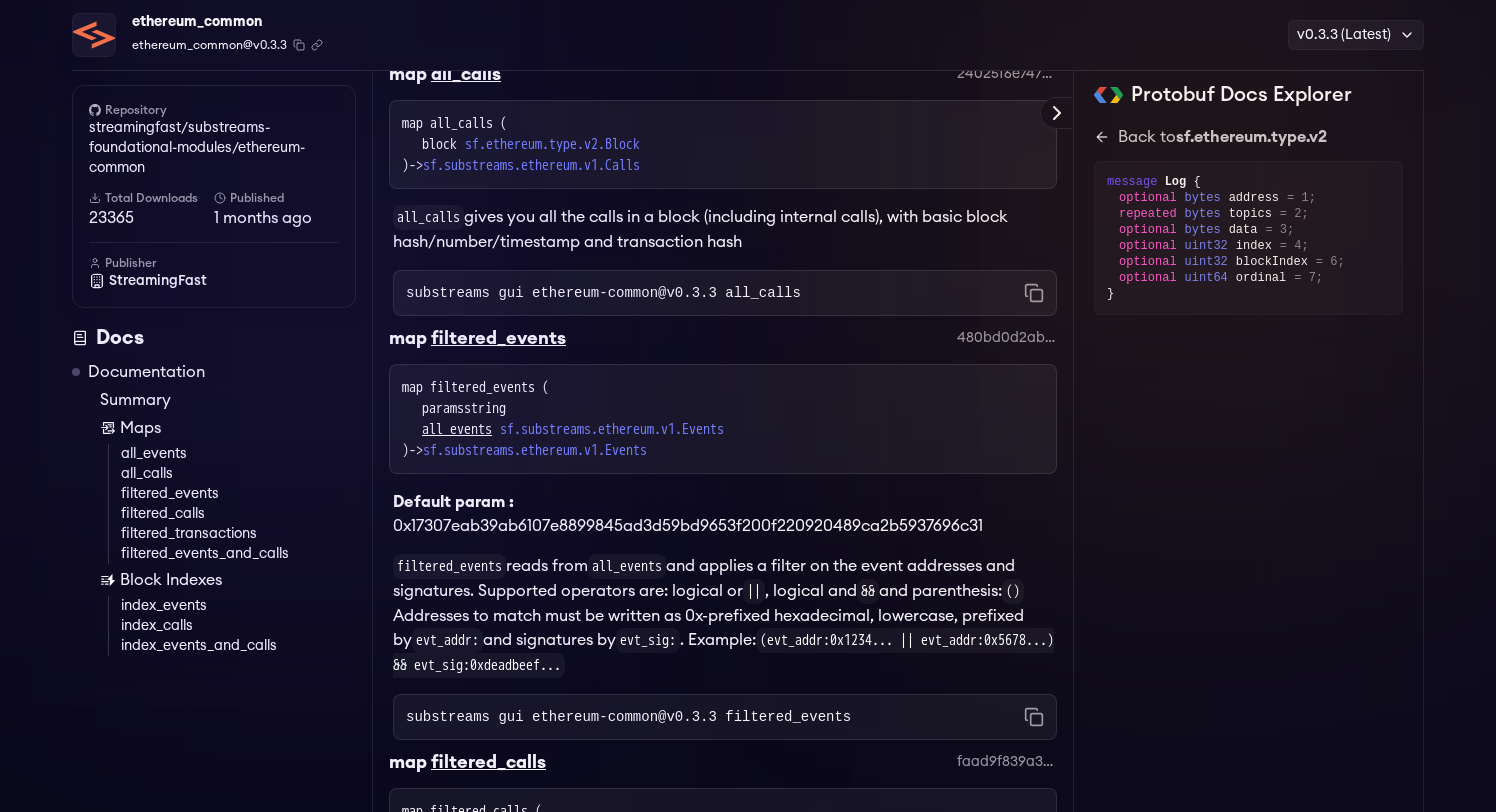 scroll, scrollTop: 884, scrollLeft: 0, axis: vertical 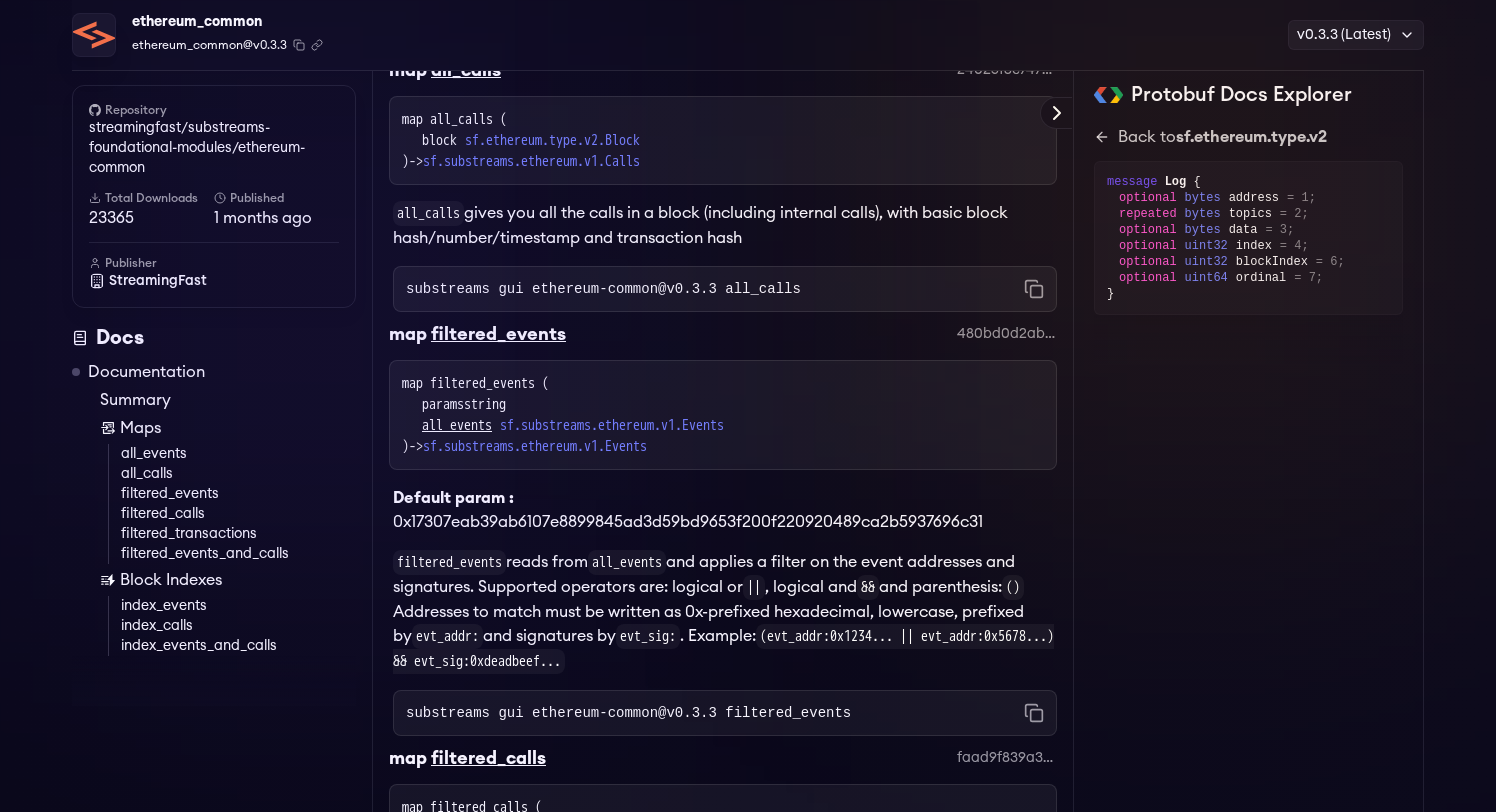 click on "paramsstring" at bounding box center [733, 404] 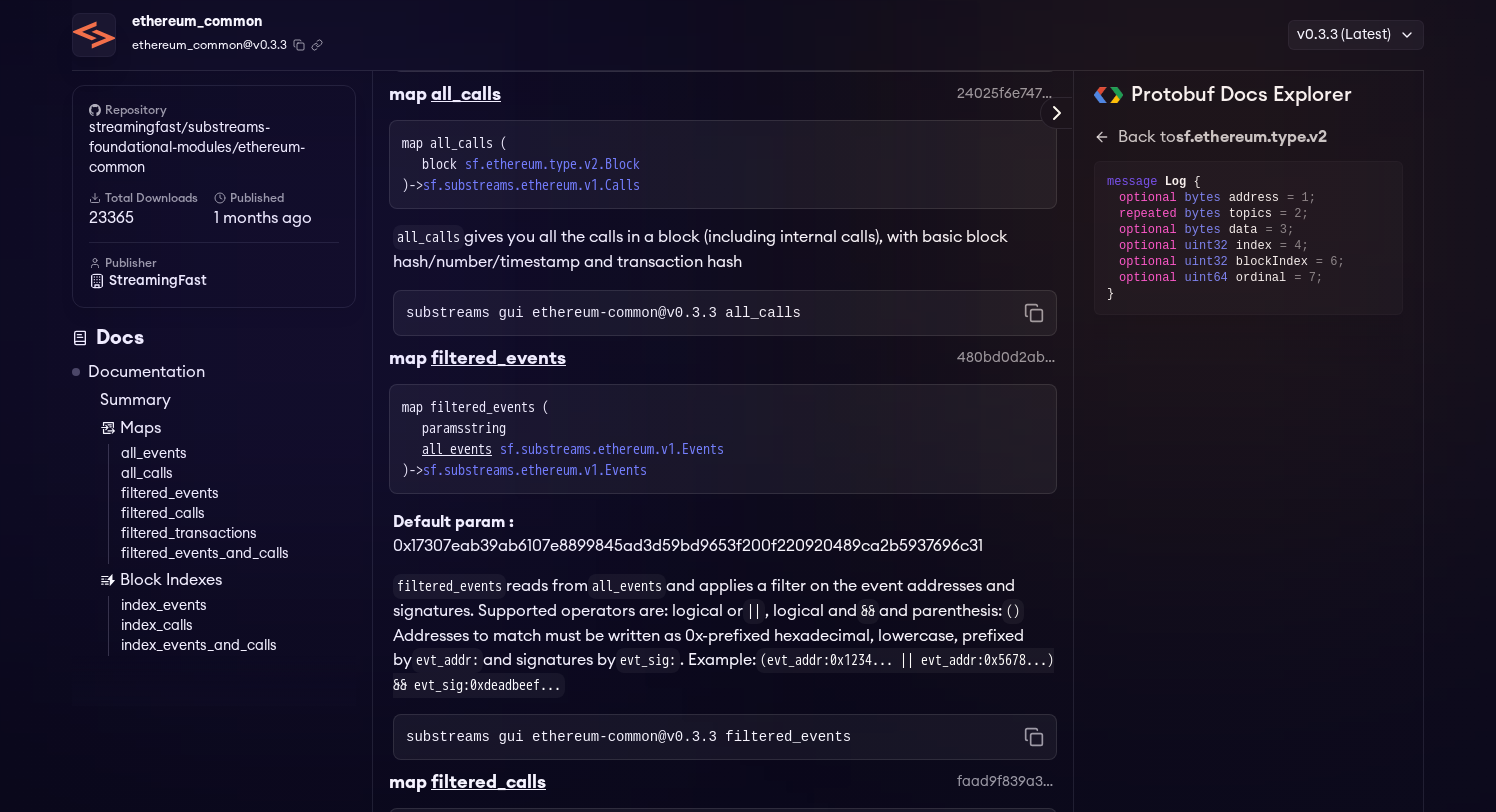 scroll, scrollTop: 862, scrollLeft: 0, axis: vertical 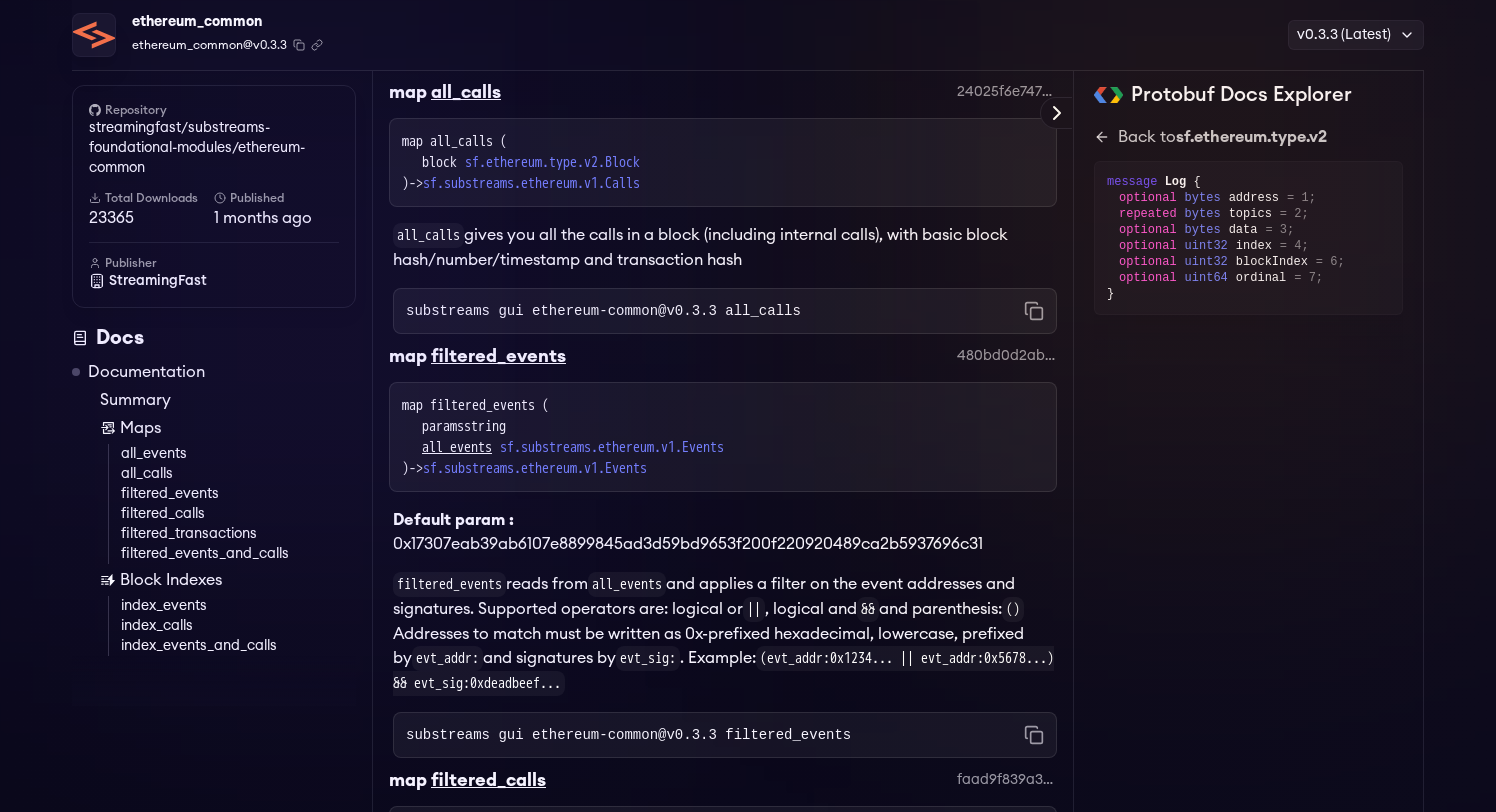 click on "evt_sig:0x17307eab39ab6107e8899845ad3d59bd9653f200f220920489ca2b5937696c31" at bounding box center (688, 544) 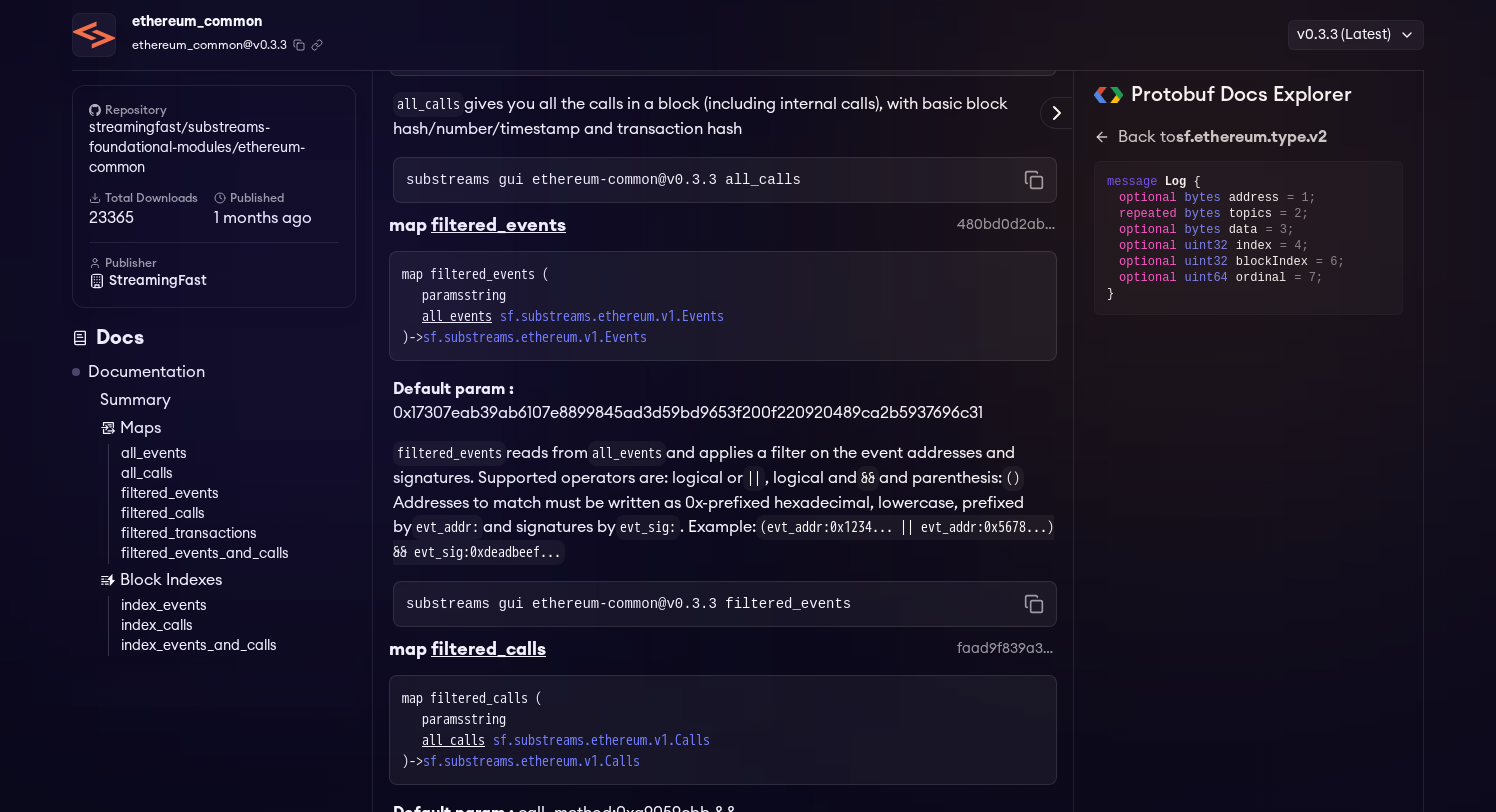 scroll, scrollTop: 995, scrollLeft: 0, axis: vertical 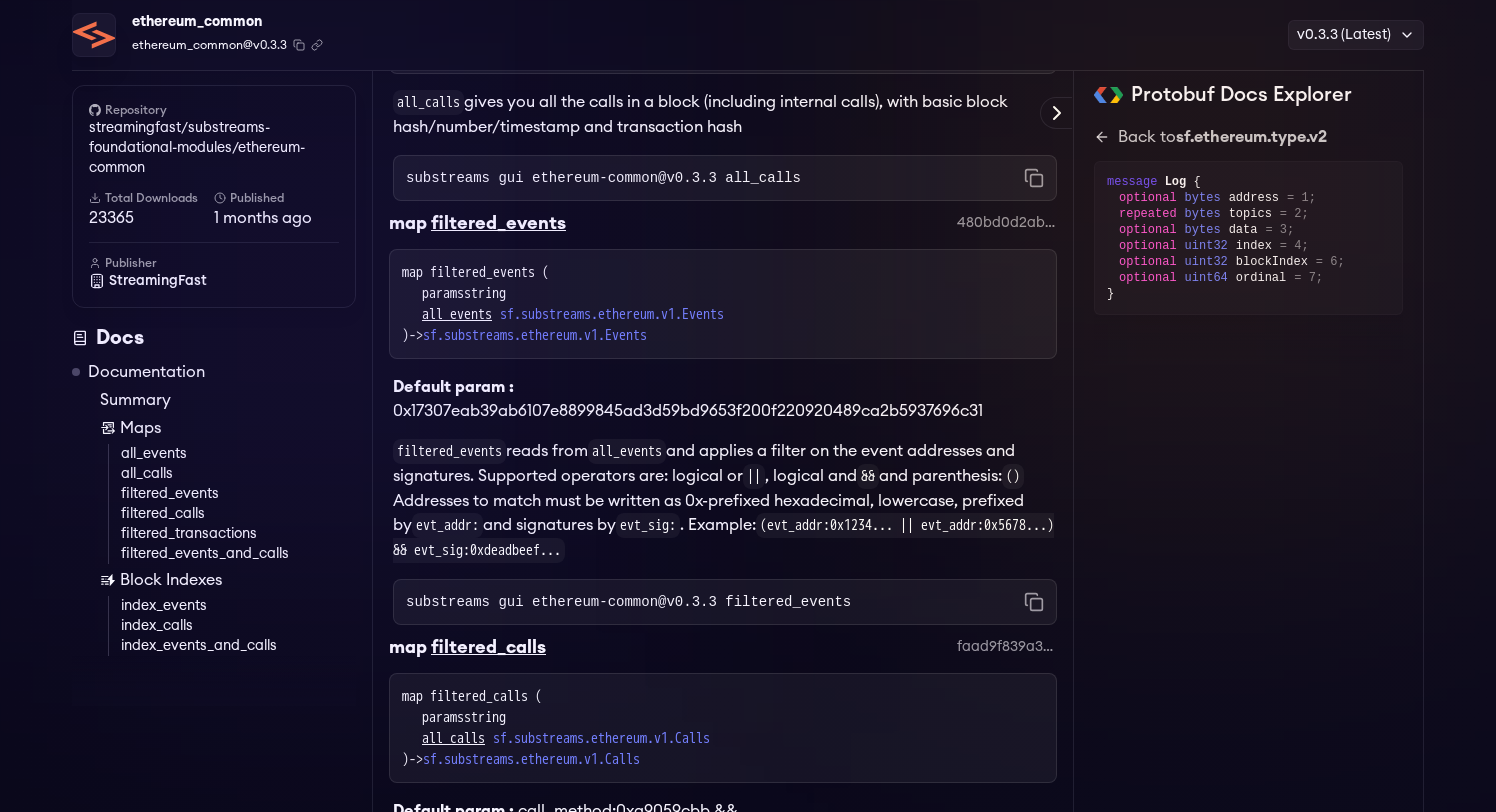 click on "substreams gui ethereum-common@v0.3.3 filtered_events" at bounding box center [628, 602] 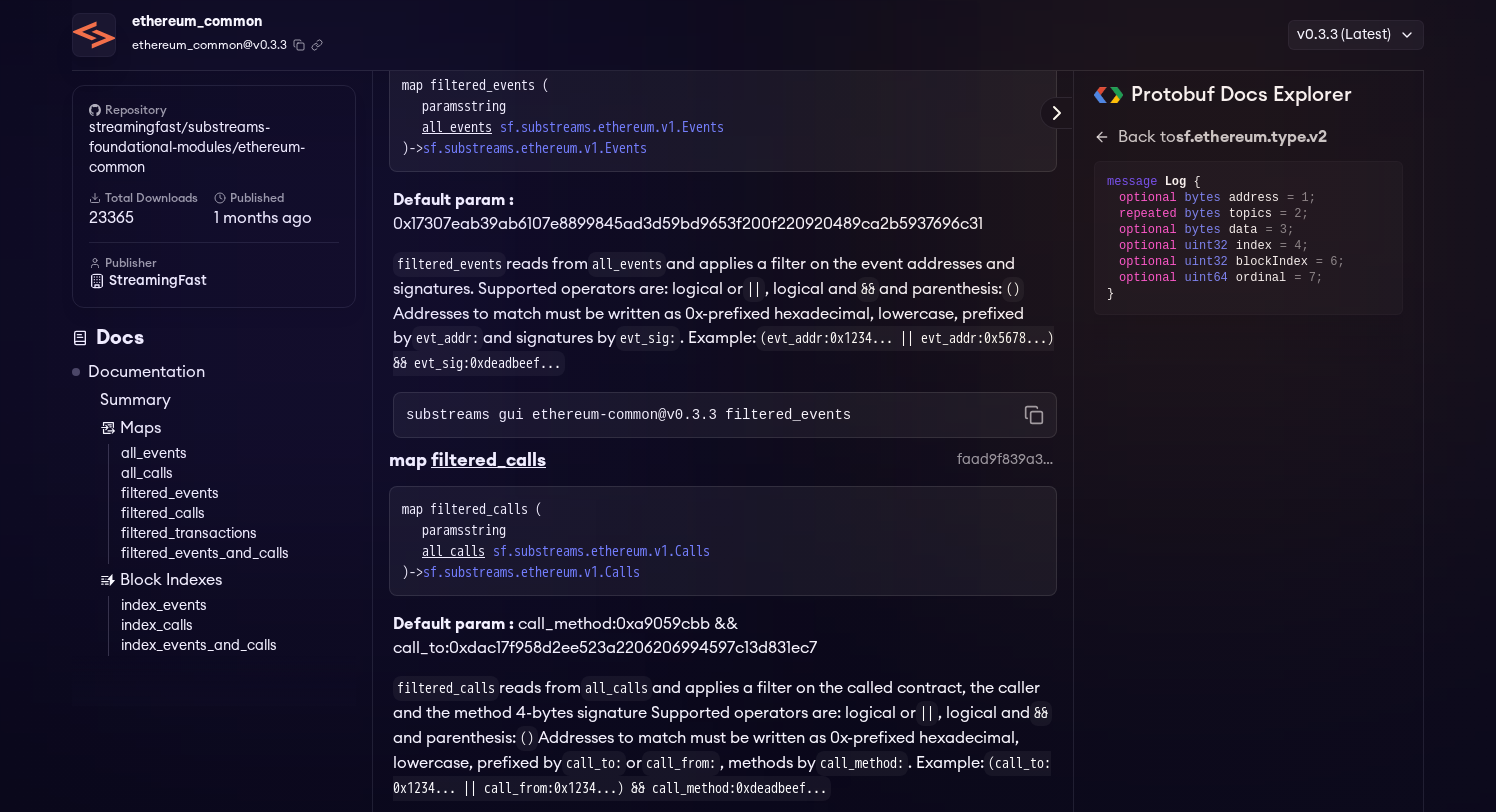 scroll, scrollTop: 1190, scrollLeft: 0, axis: vertical 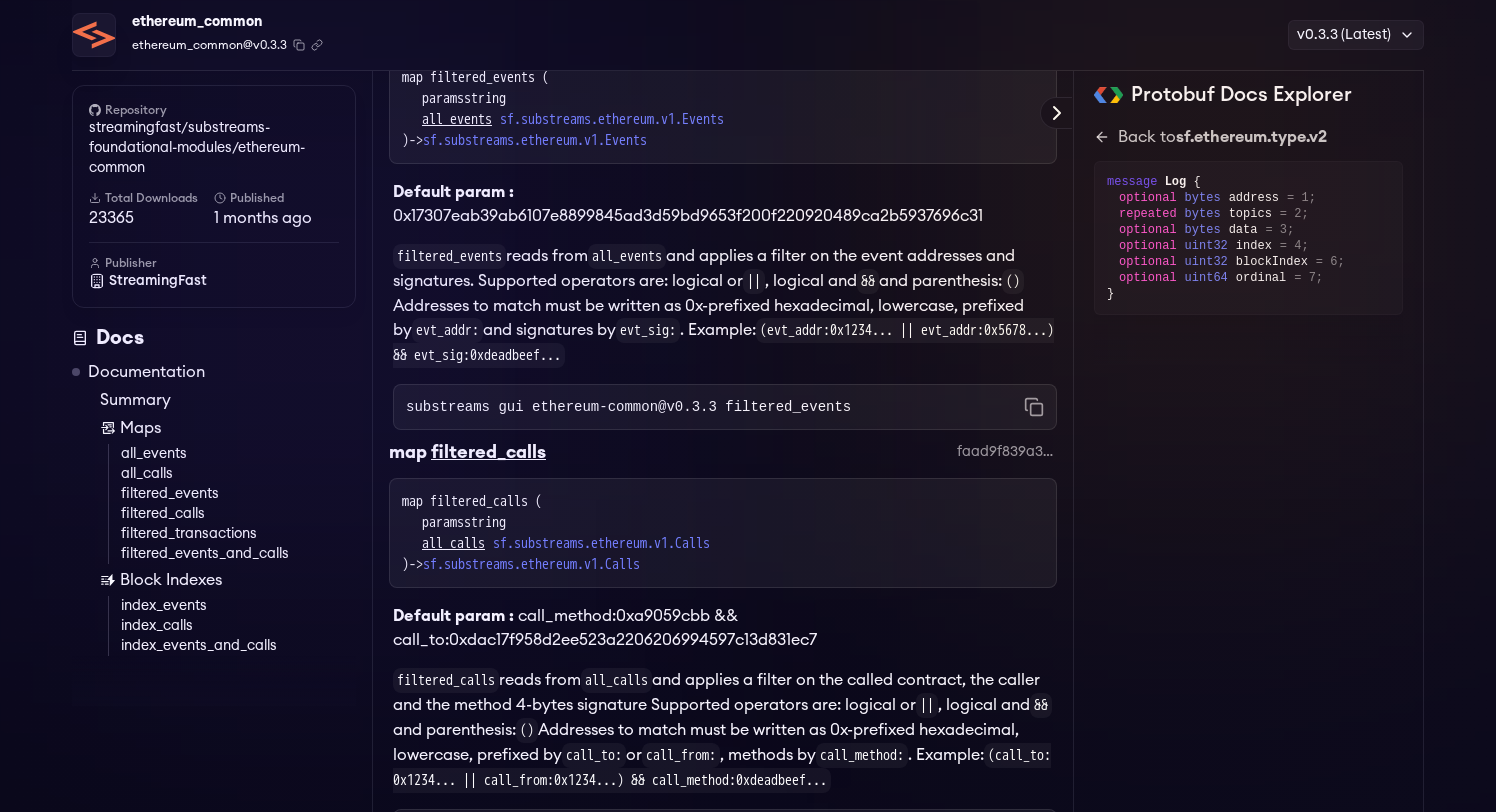 click on "index_events" at bounding box center [238, 606] 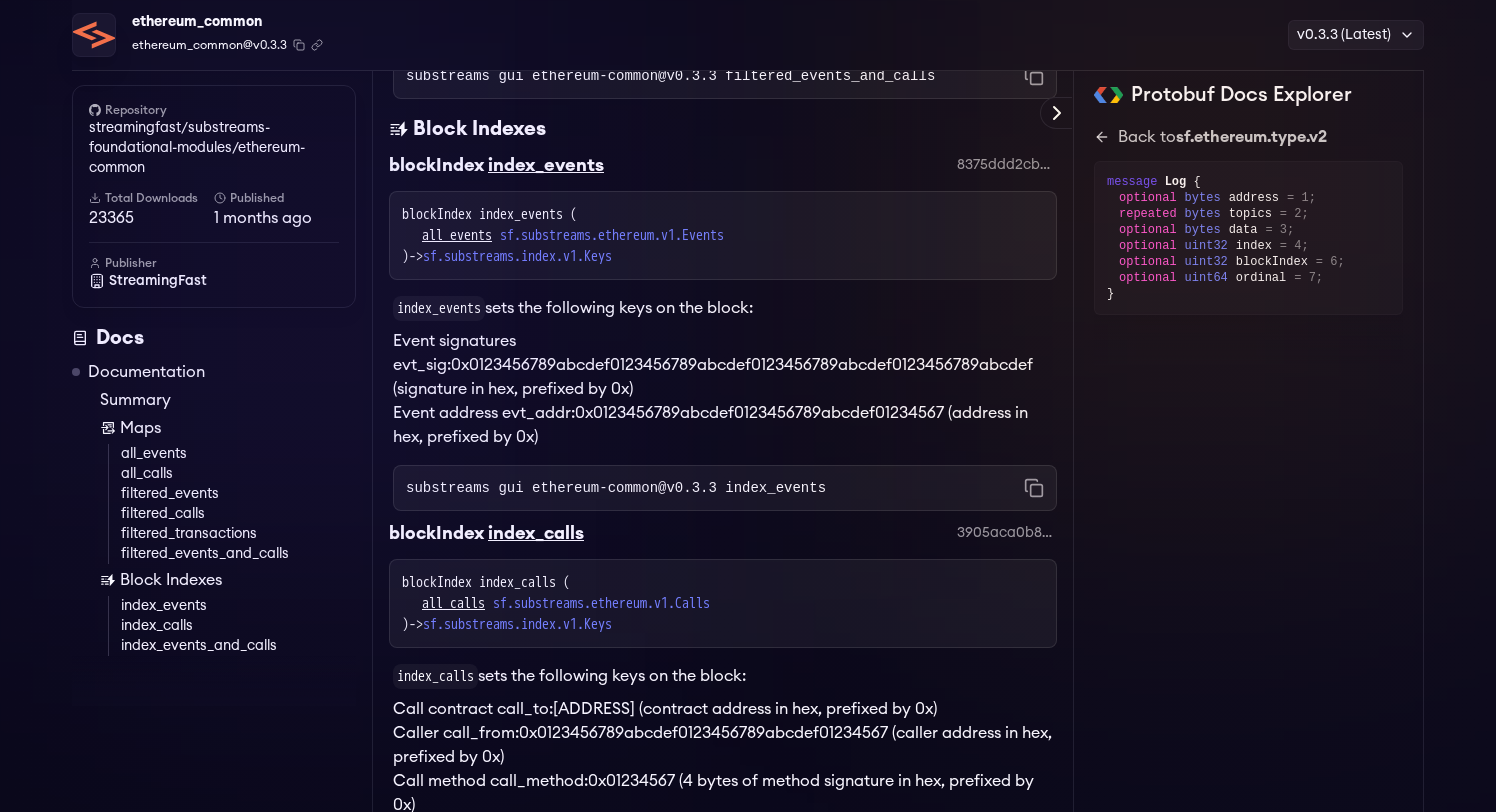 scroll, scrollTop: 2912, scrollLeft: 0, axis: vertical 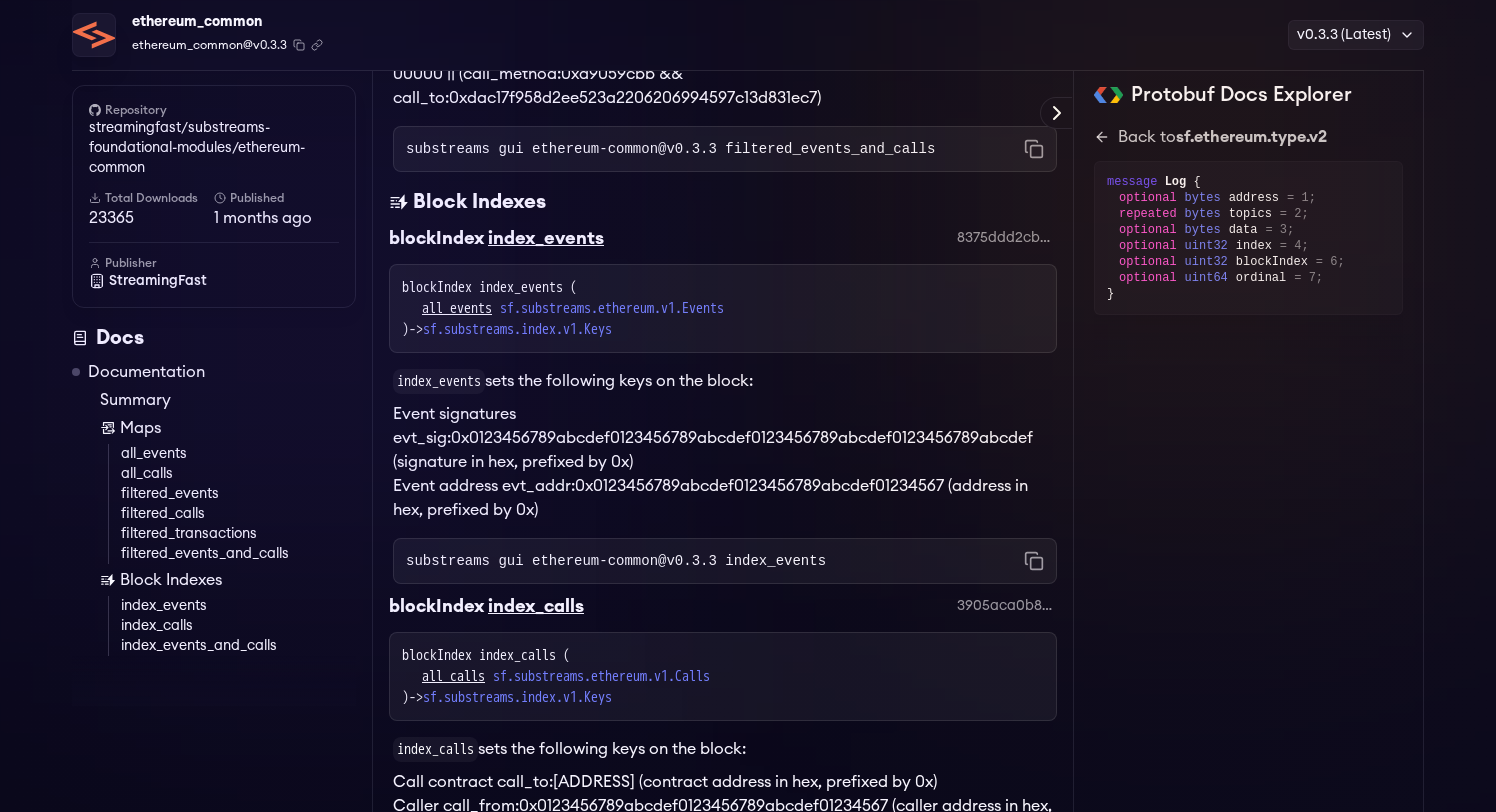 click on "blockIndex index_events ( all_events sf.substreams.ethereum.v1.Events )   ->  sf.substreams.index.v1.Keys" at bounding box center (723, 308) 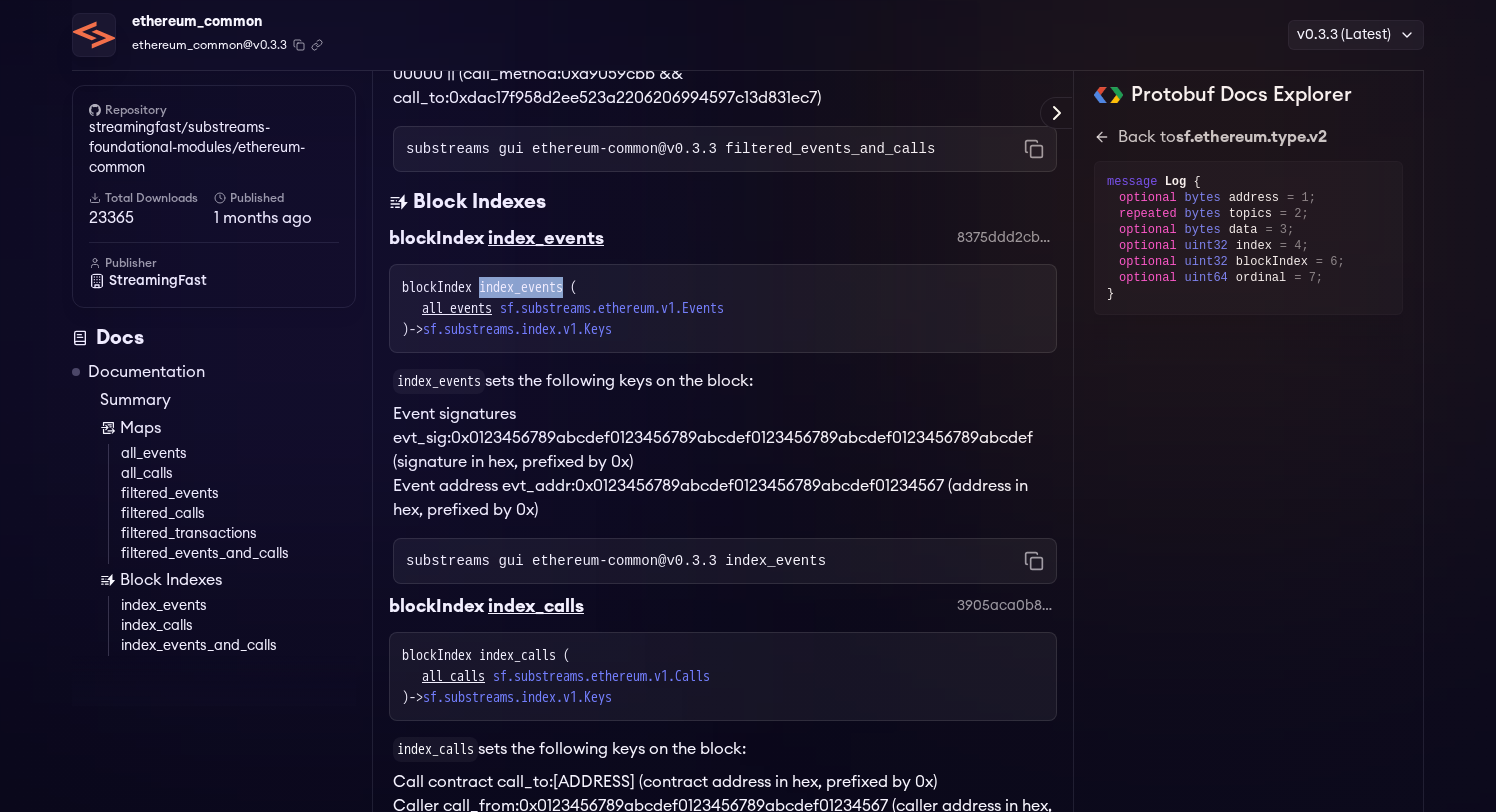 click on "blockIndex index_events ( all_events sf.substreams.ethereum.v1.Events )   ->  sf.substreams.index.v1.Keys" at bounding box center (723, 308) 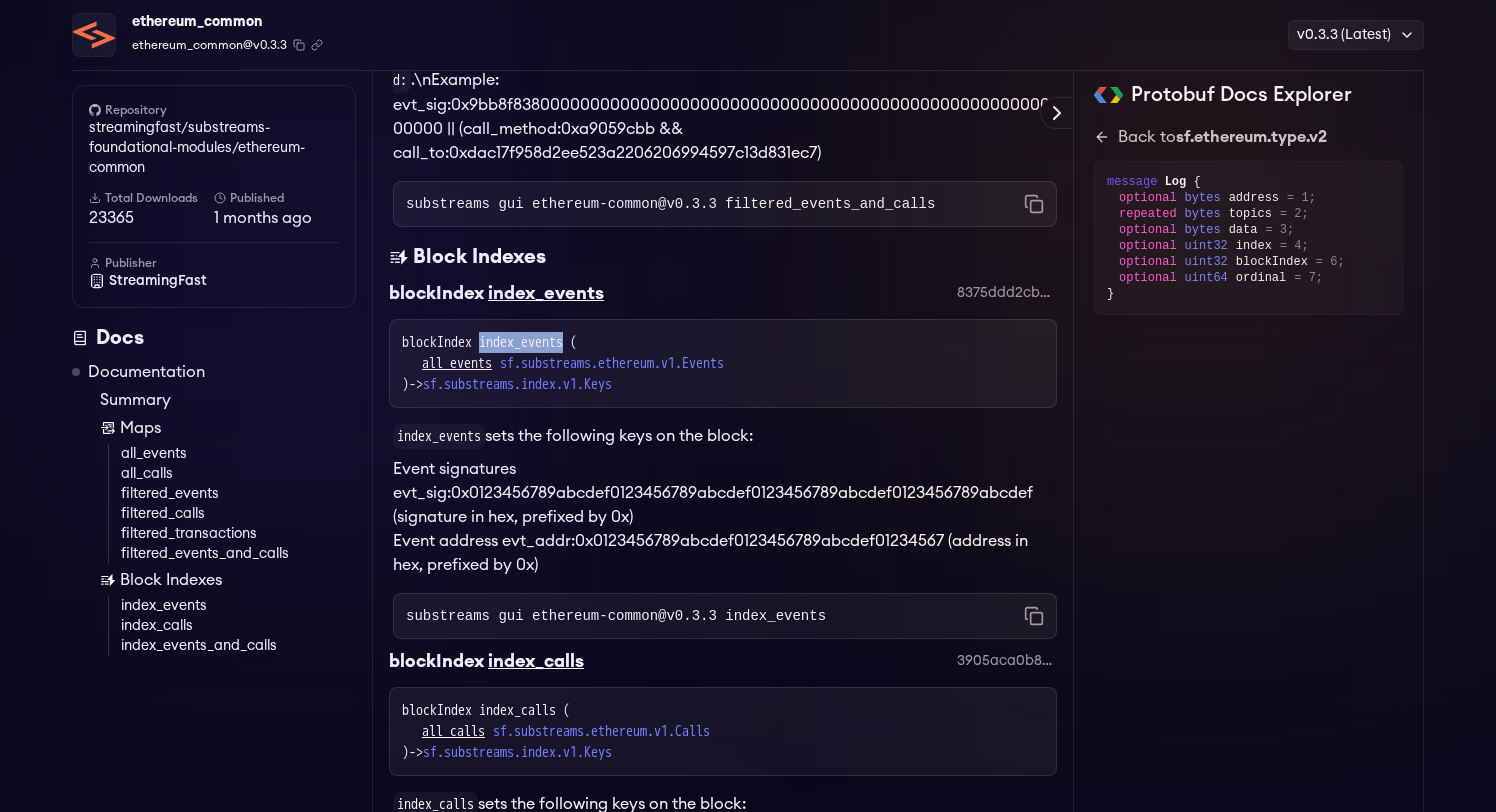 scroll, scrollTop: 2853, scrollLeft: 0, axis: vertical 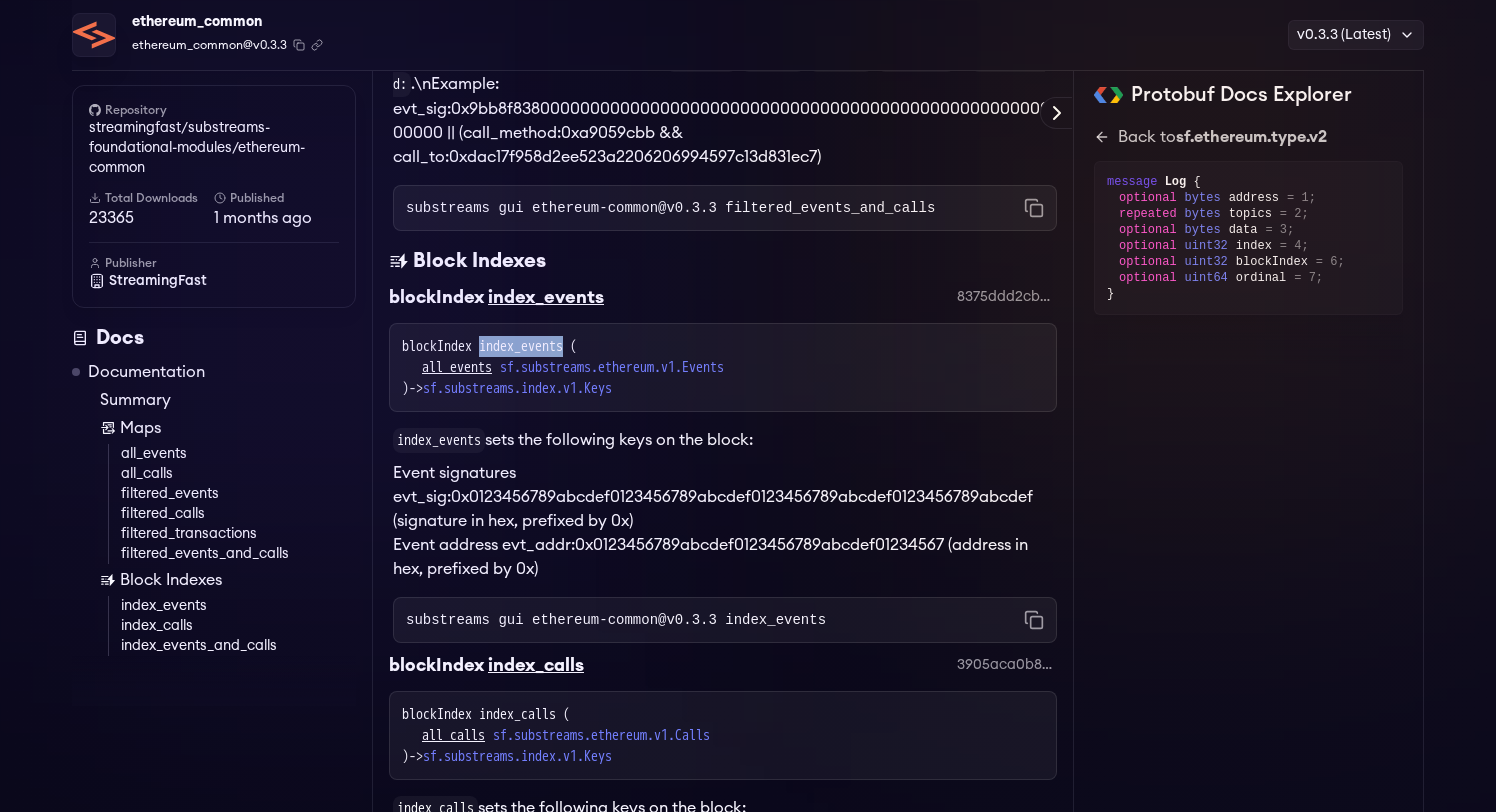 click on "all_events" at bounding box center (457, 367) 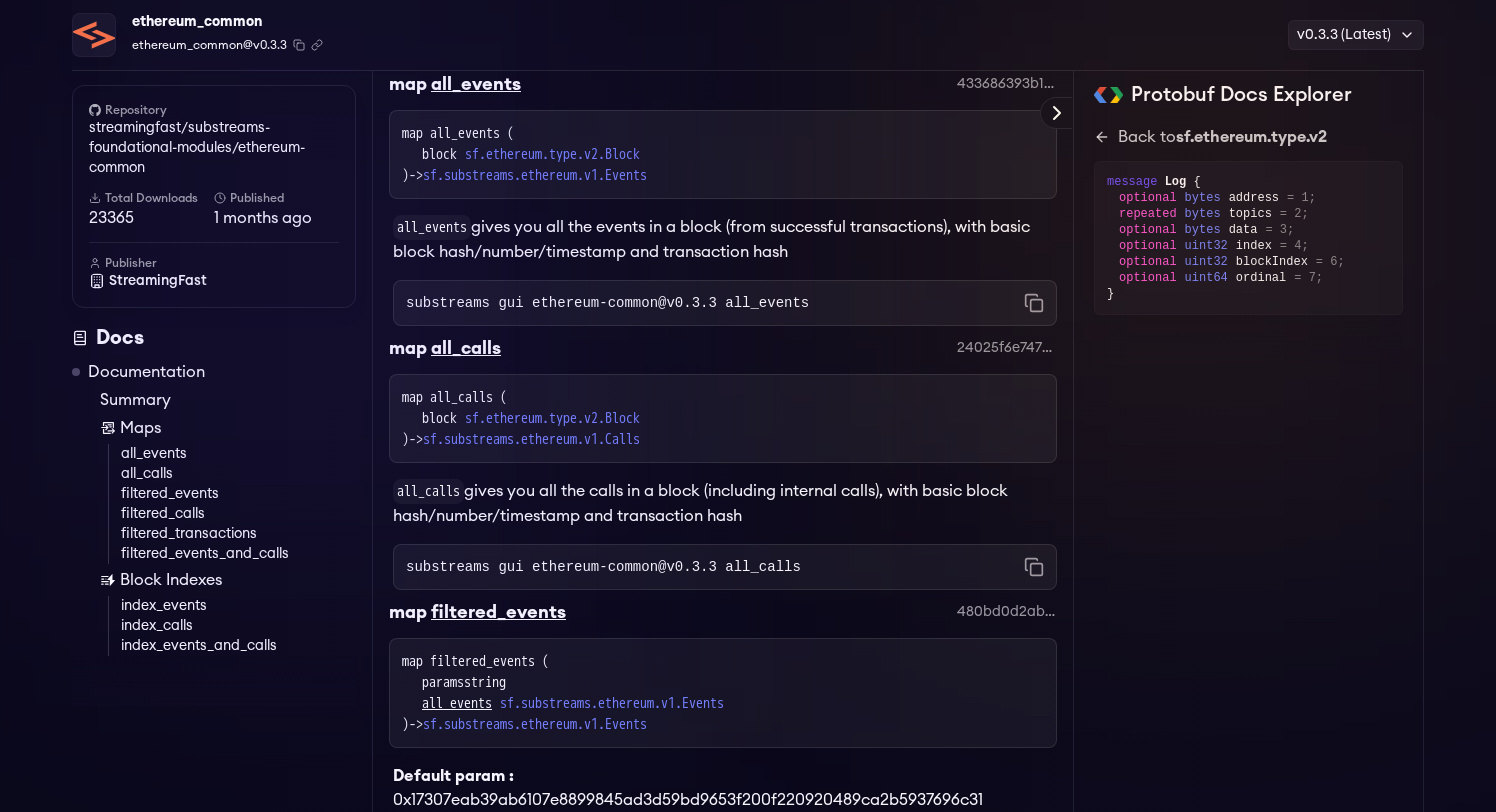 scroll, scrollTop: 597, scrollLeft: 0, axis: vertical 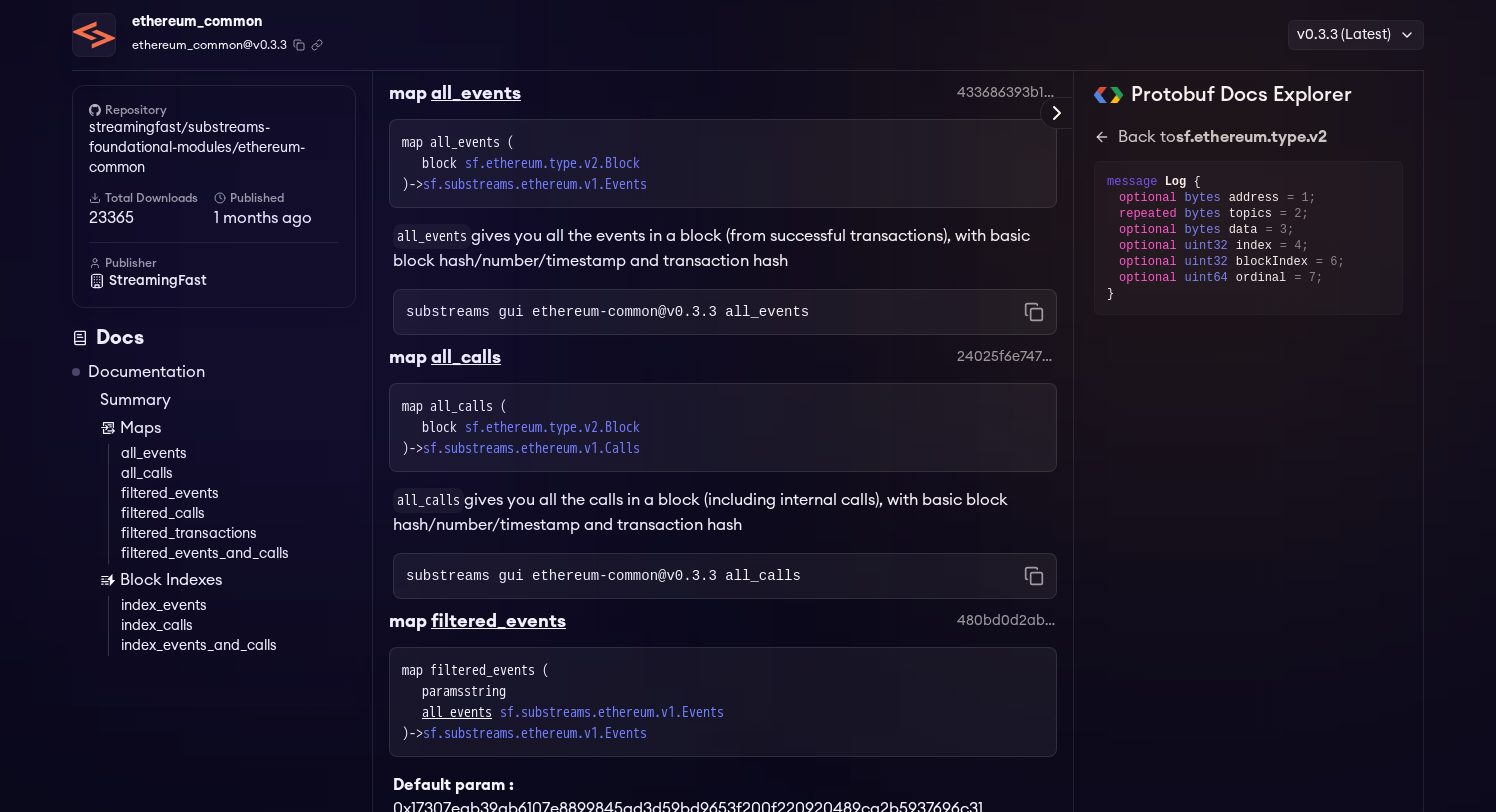 click on "block sf.ethereum.type.v2.Block" at bounding box center (733, 427) 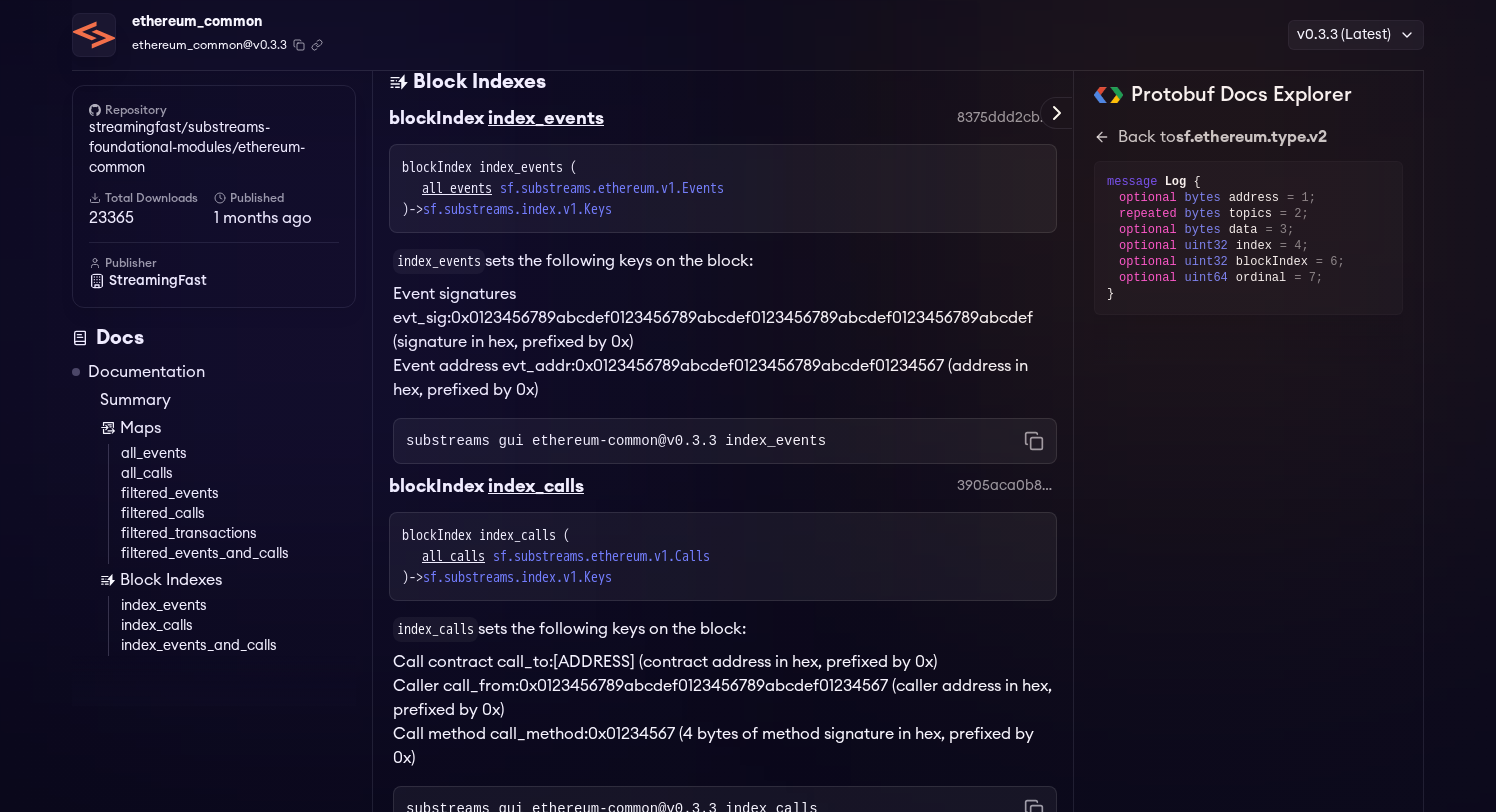 scroll, scrollTop: 3030, scrollLeft: 0, axis: vertical 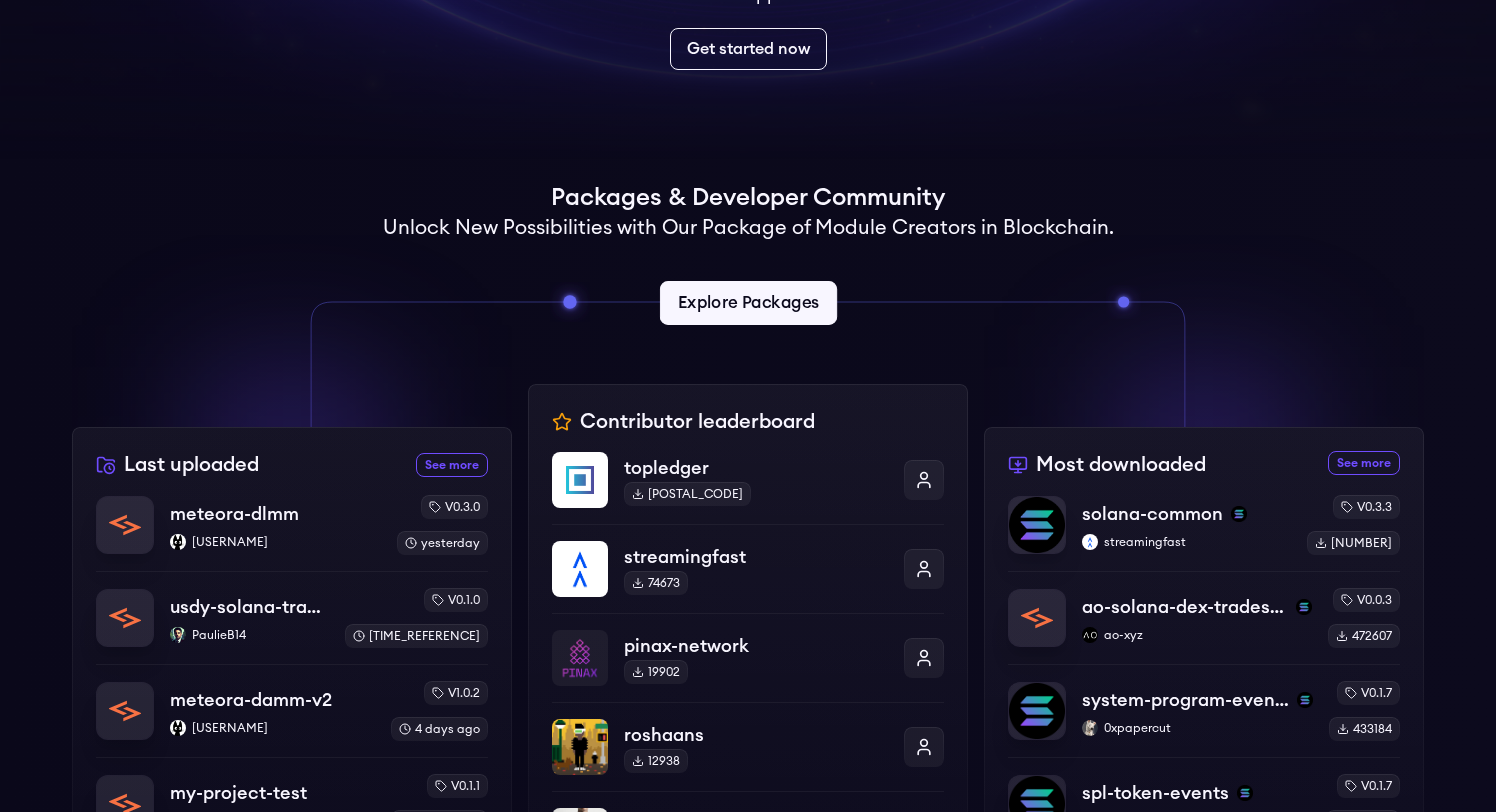 click on "Explore Packages" at bounding box center [747, 303] 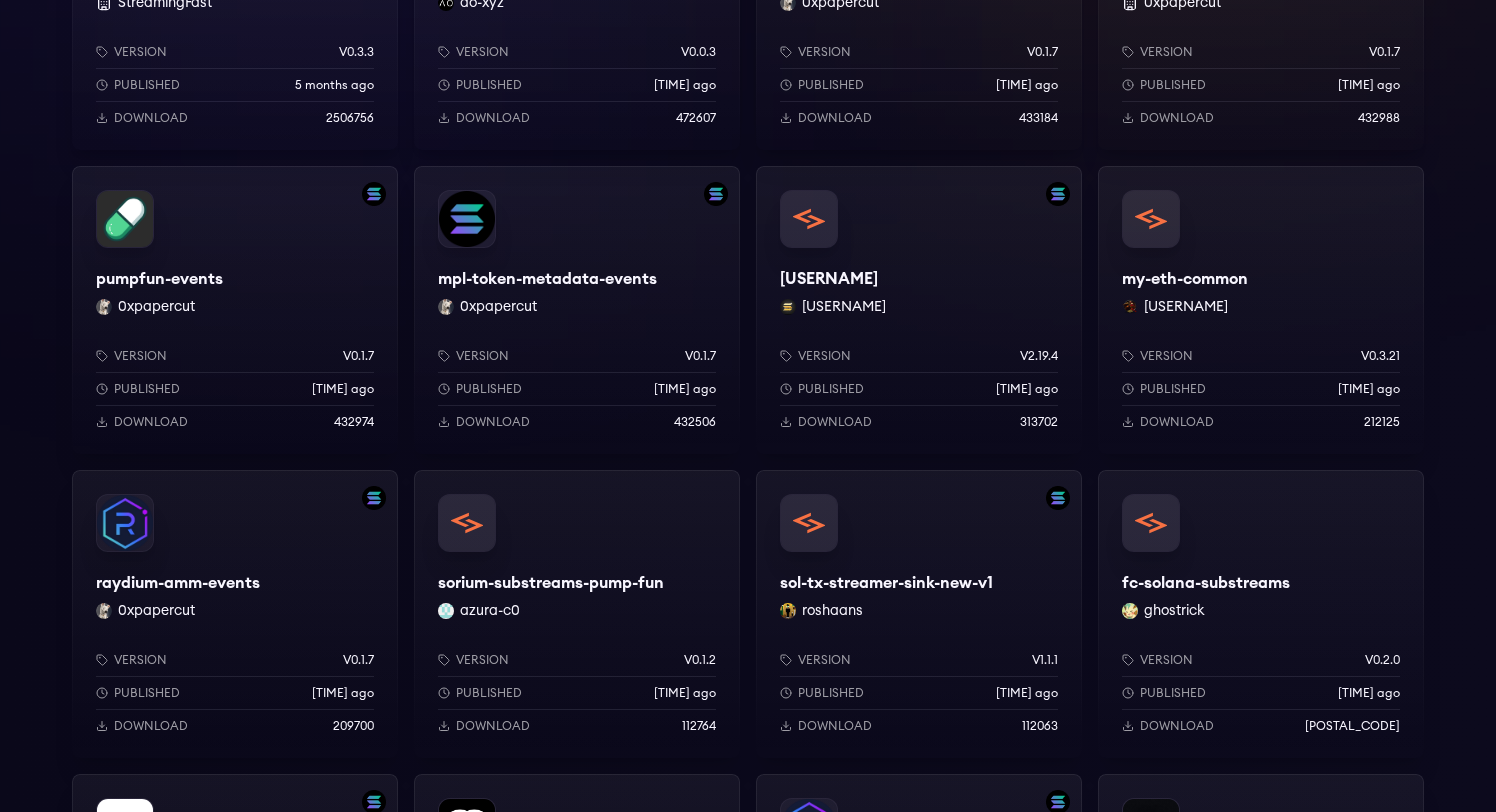scroll, scrollTop: 672, scrollLeft: 0, axis: vertical 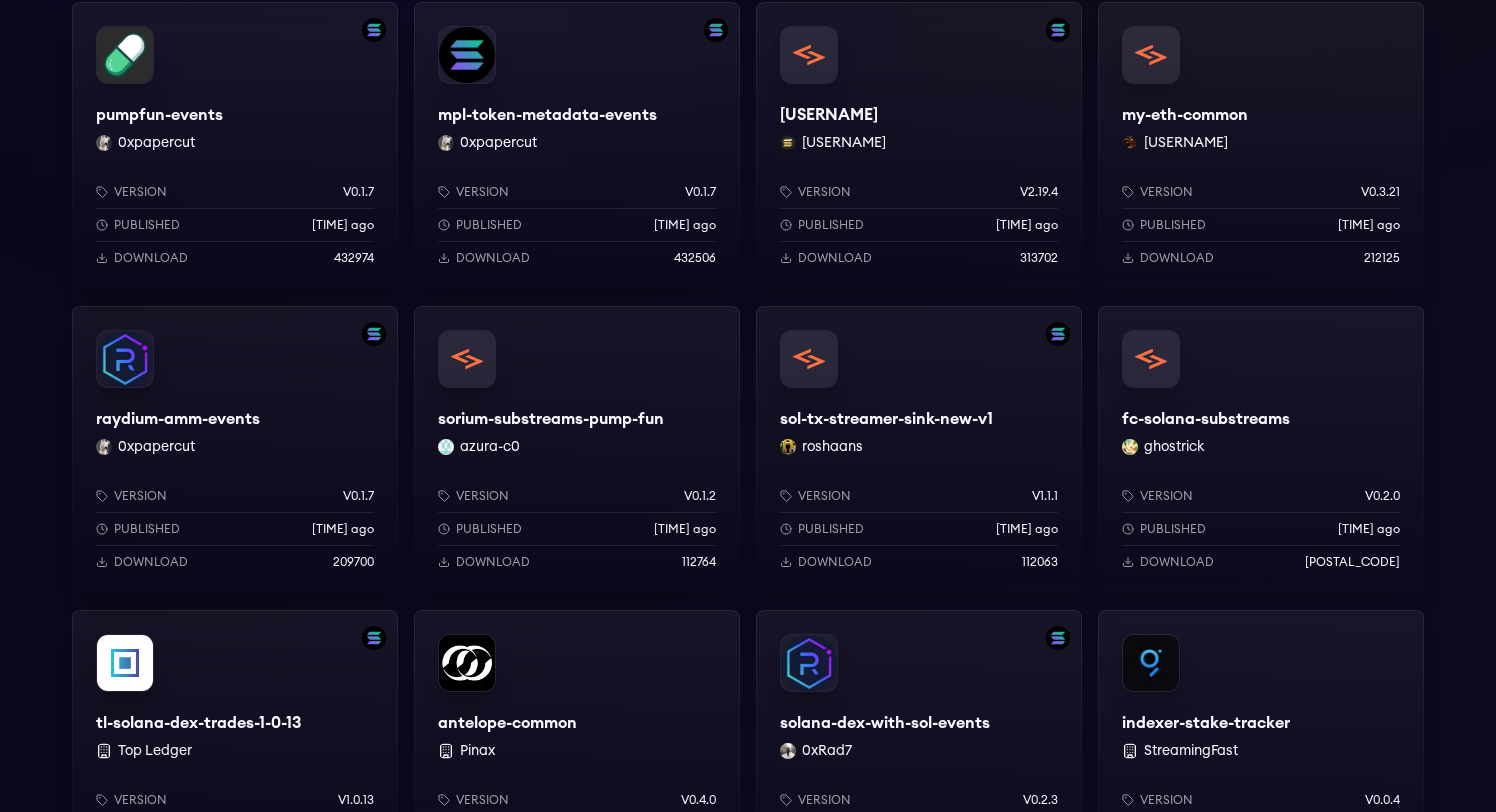 click on "raydium-amm-events   0xpapercut Version v0.1.7 Published 7 months ago Download 209700" at bounding box center (235, 450) 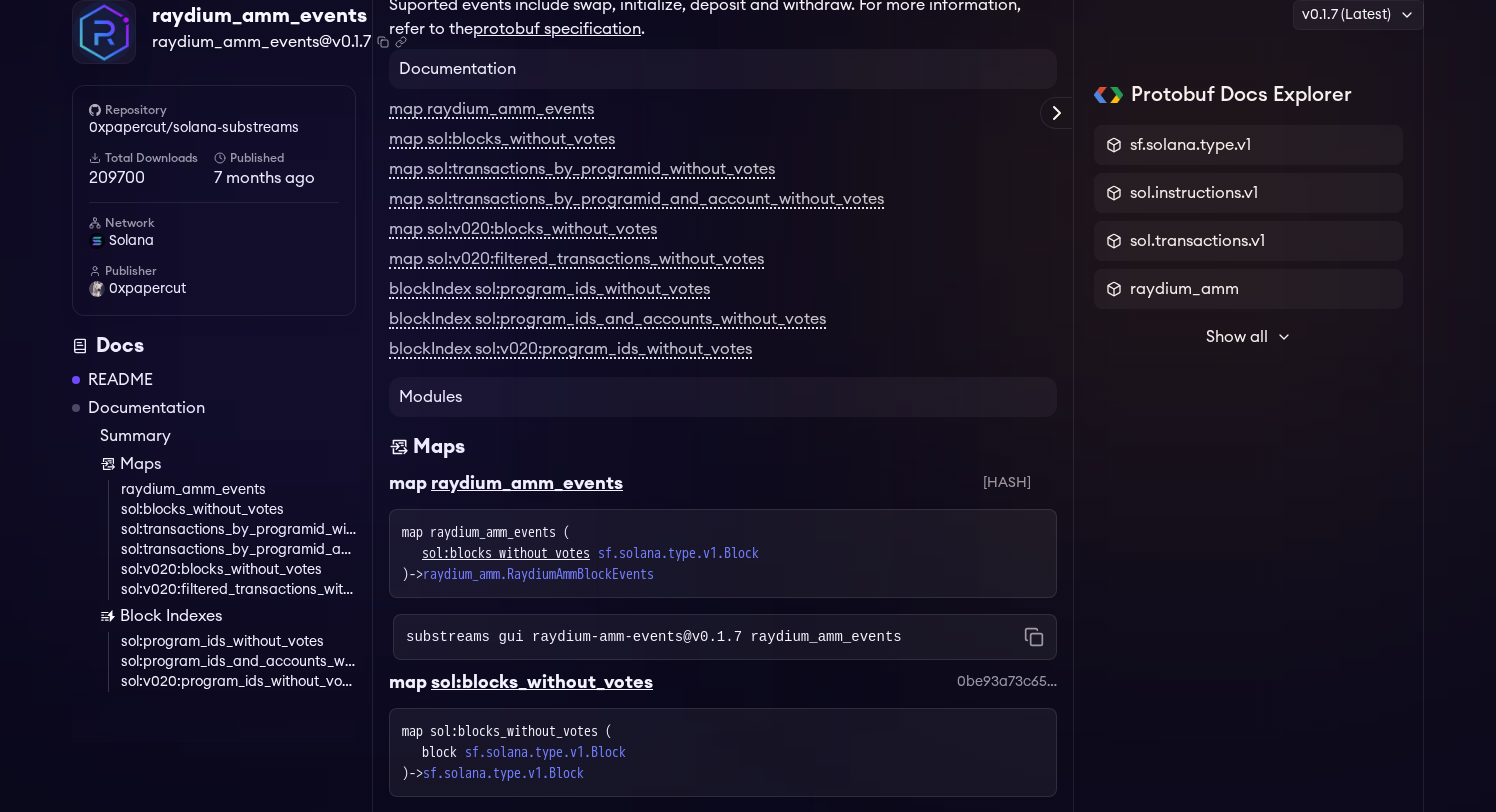 scroll, scrollTop: 0, scrollLeft: 0, axis: both 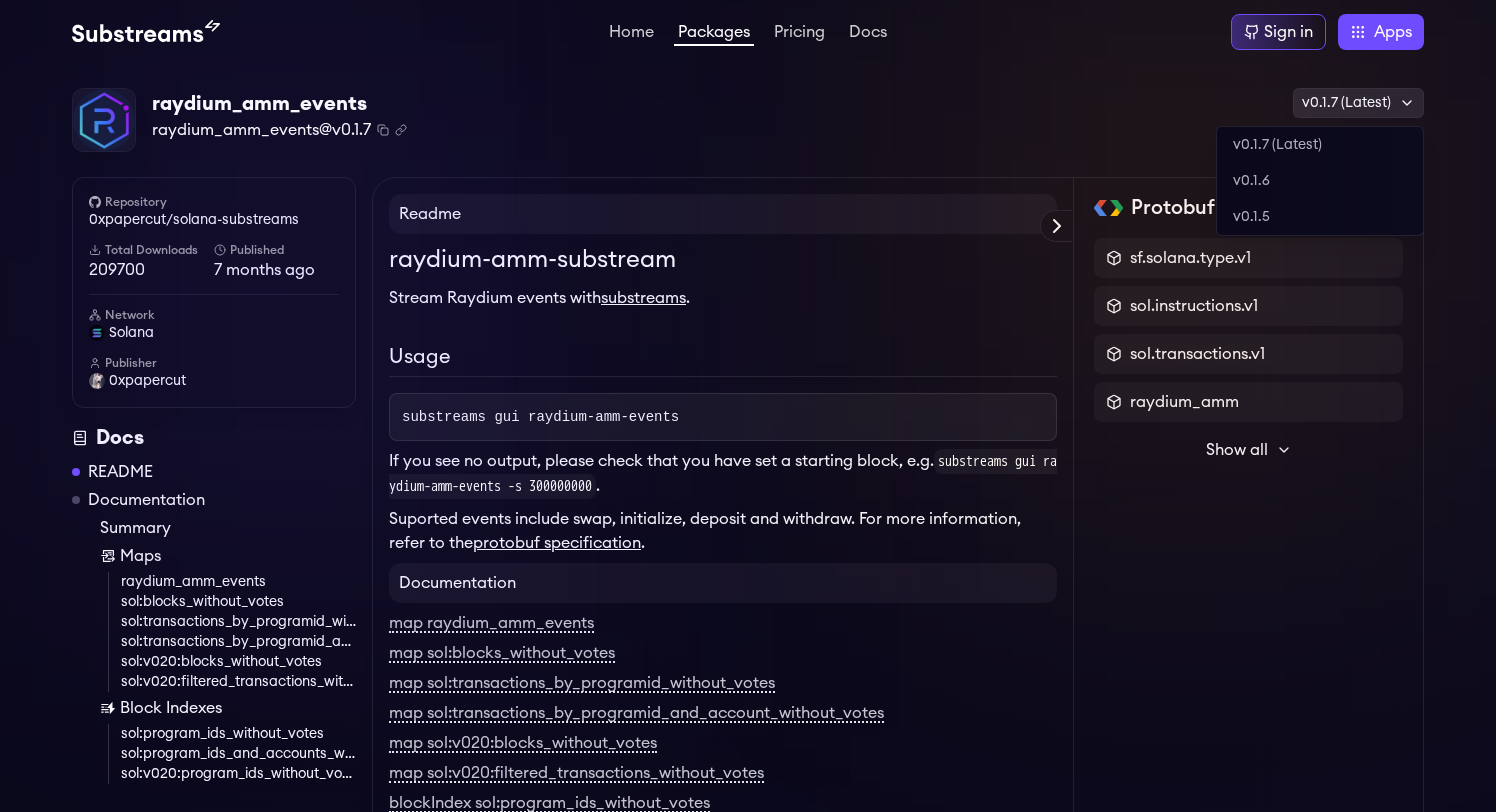 click 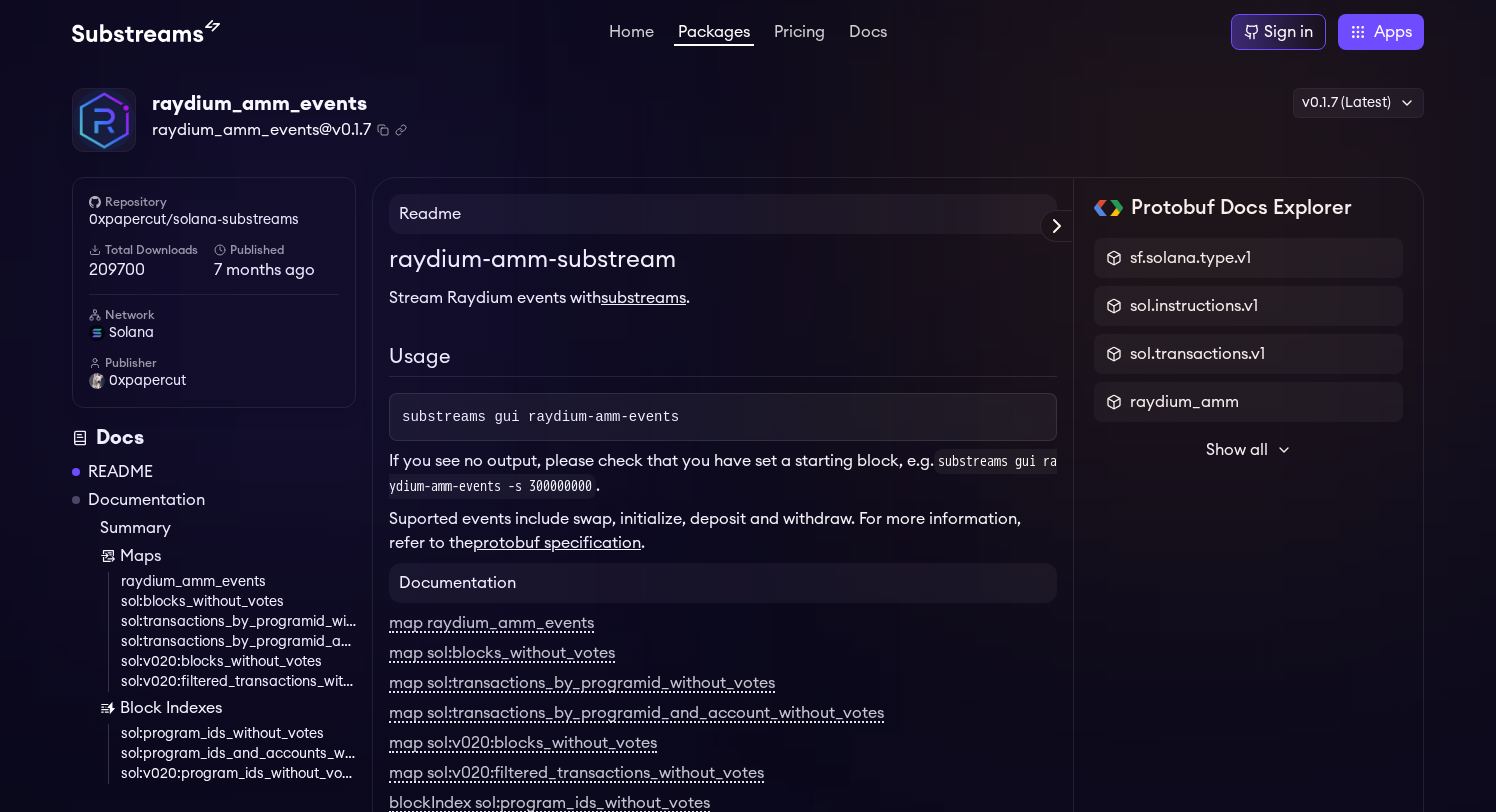 click on "Substreams | Package raydium-amm-events v0.1.7 by 0xpapercut" at bounding box center [748, 120] 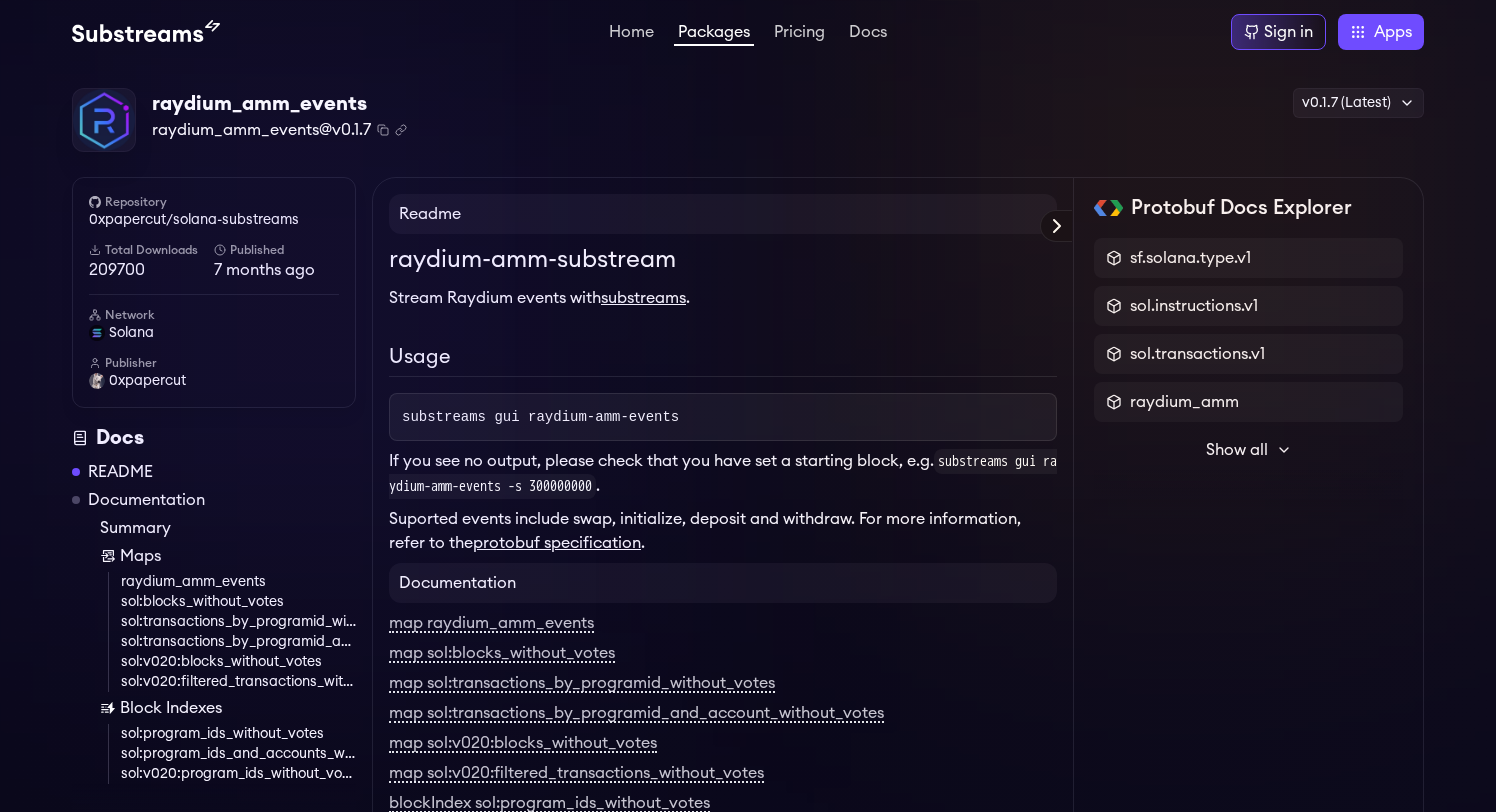 click 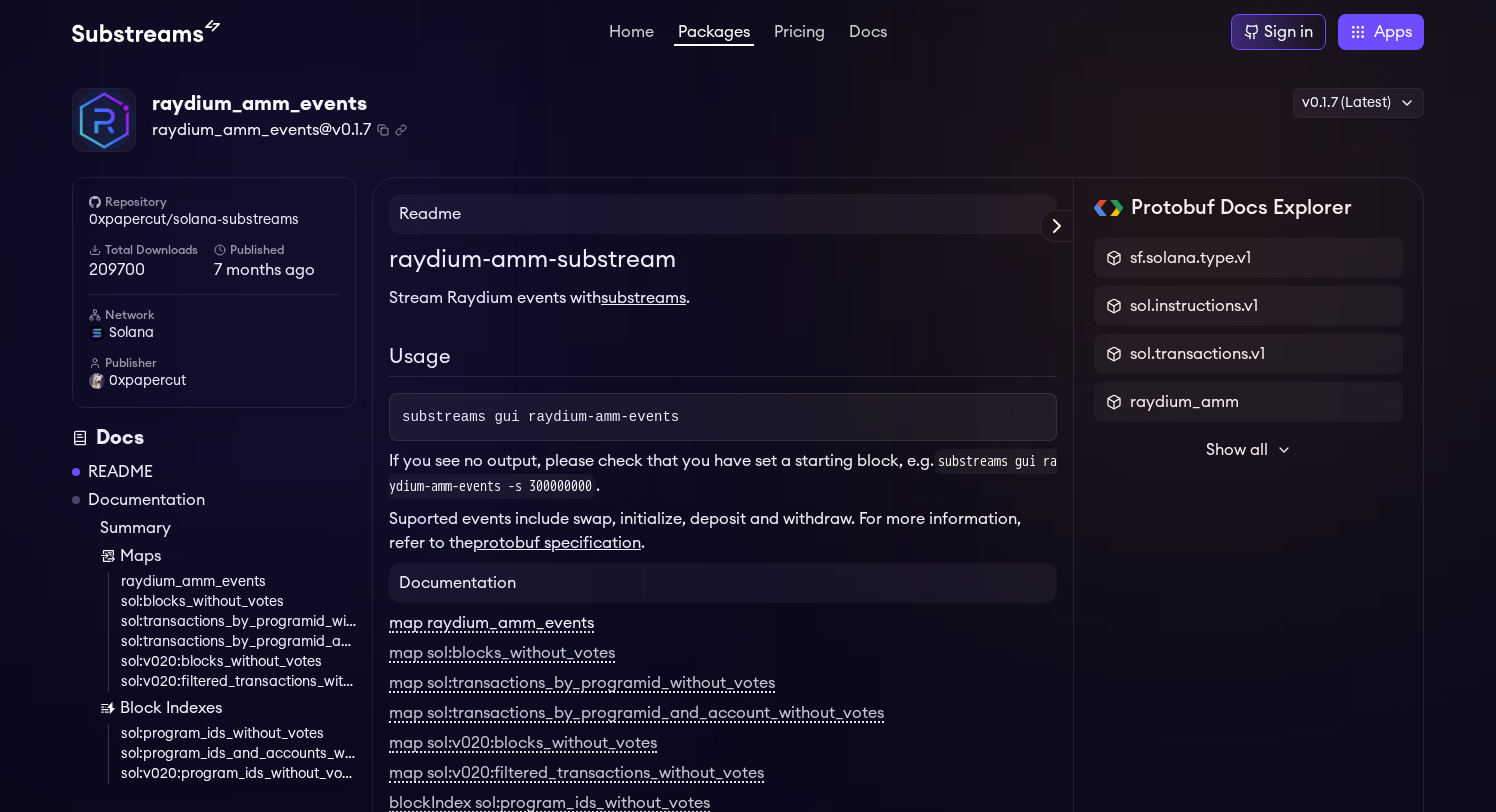 click on "map raydium_amm_events" at bounding box center [491, 624] 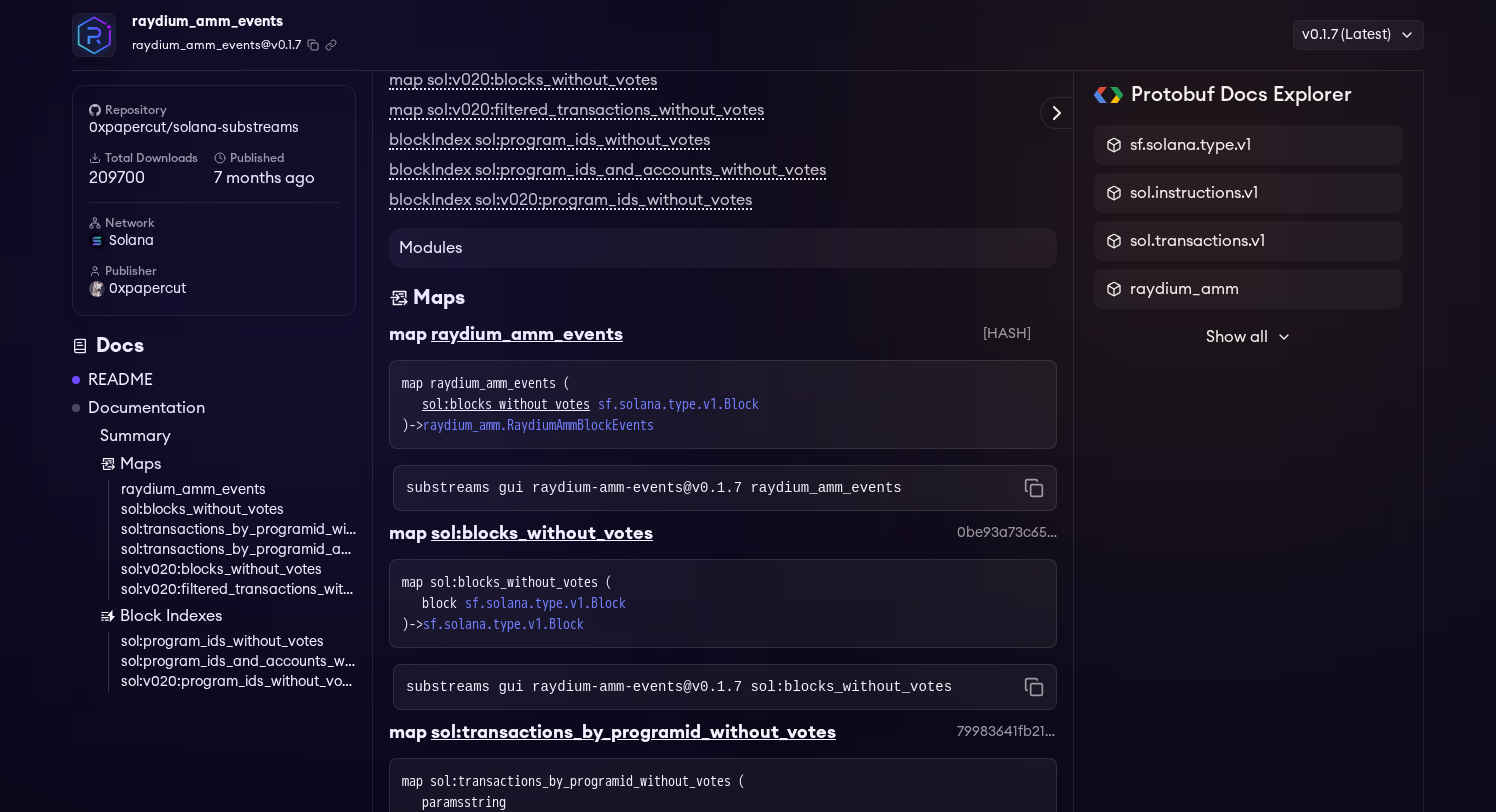 scroll, scrollTop: 854, scrollLeft: 0, axis: vertical 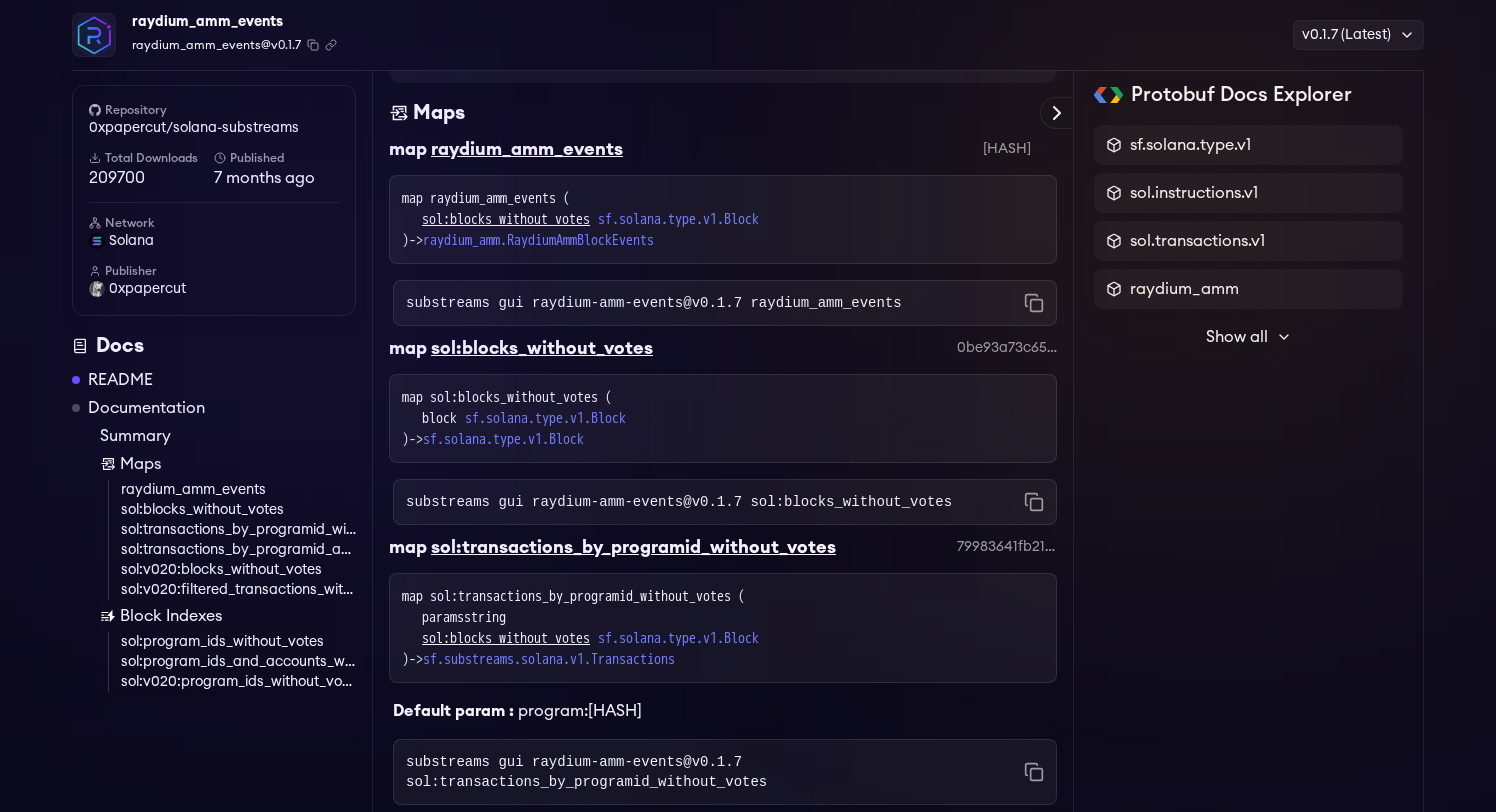 click on "substreams gui raydium-amm-events@v0.1.7 raydium_amm_events Copied!" at bounding box center [725, 303] 